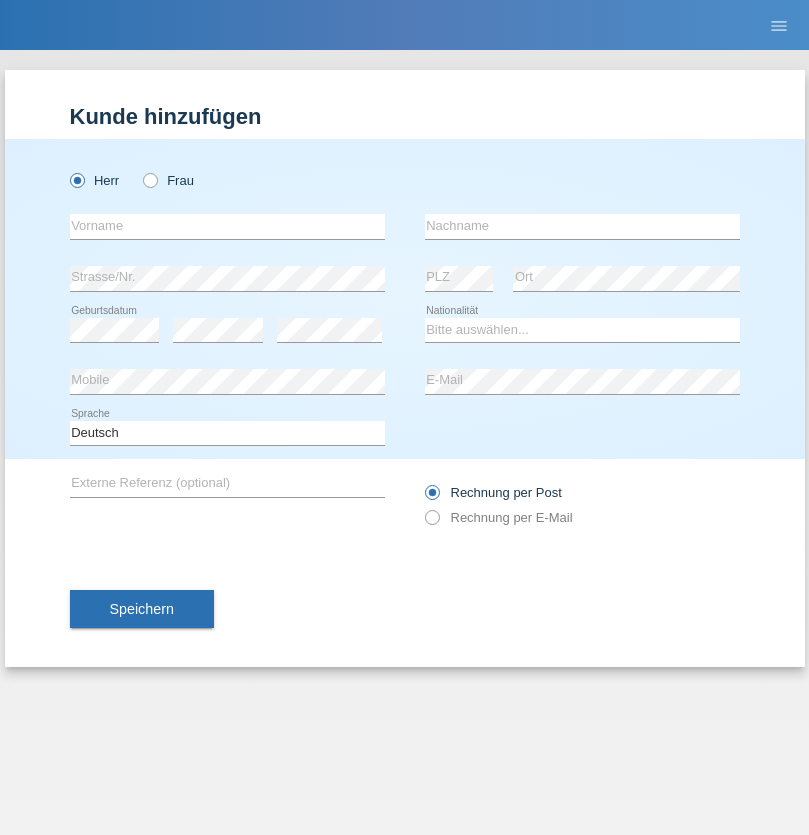scroll, scrollTop: 0, scrollLeft: 0, axis: both 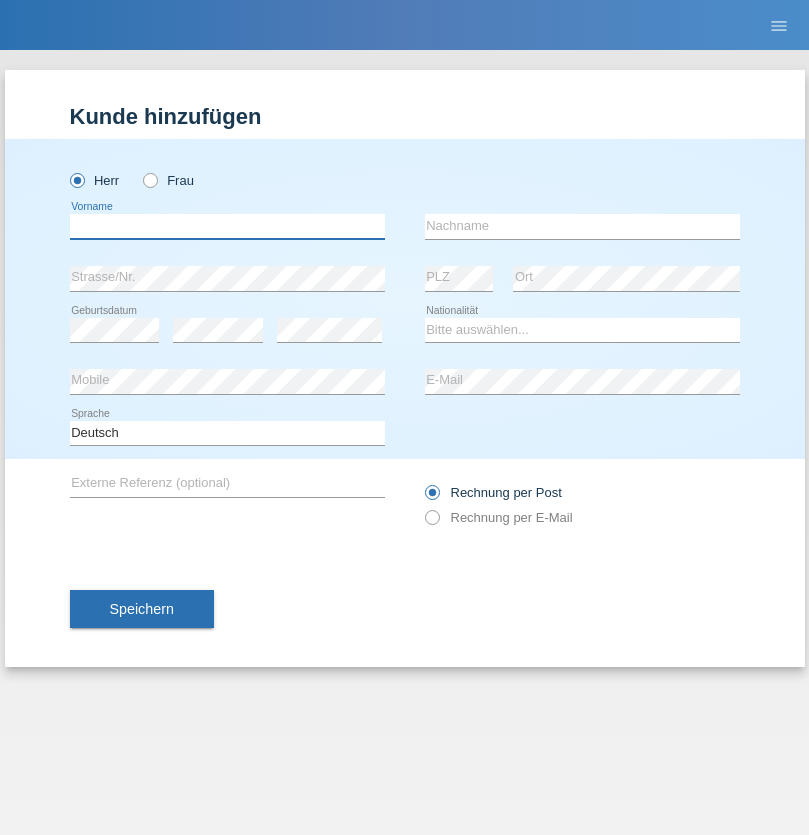 click at bounding box center (227, 226) 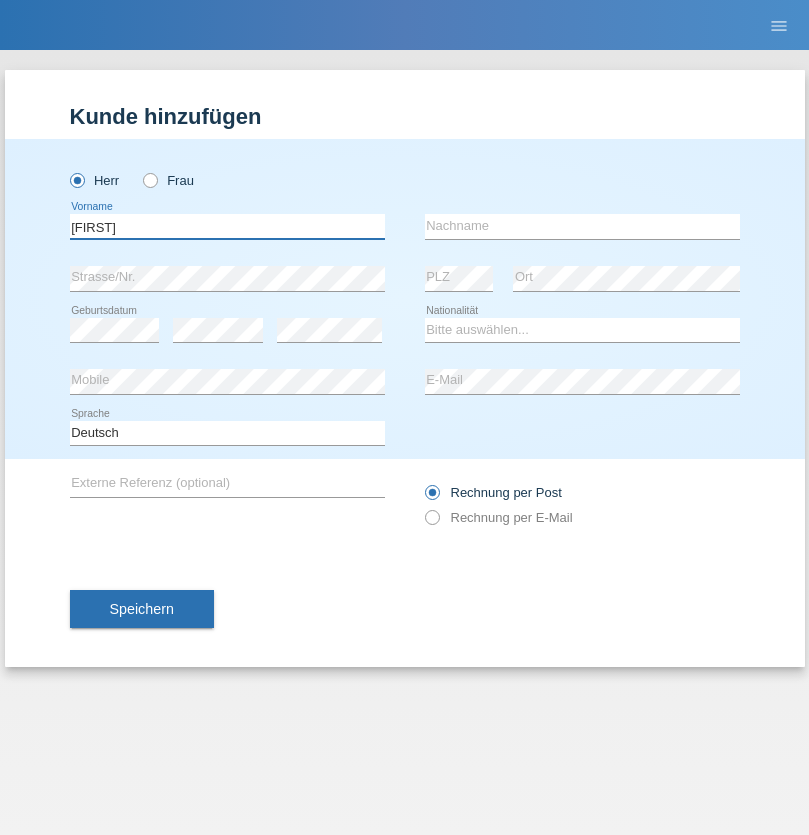 type on "Thomas" 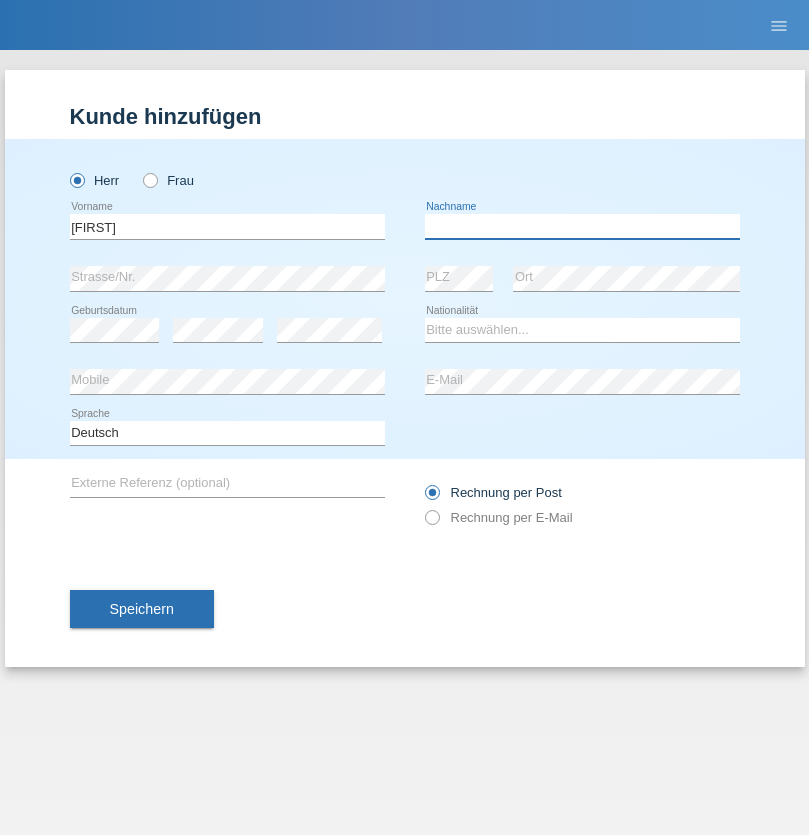 click at bounding box center (582, 226) 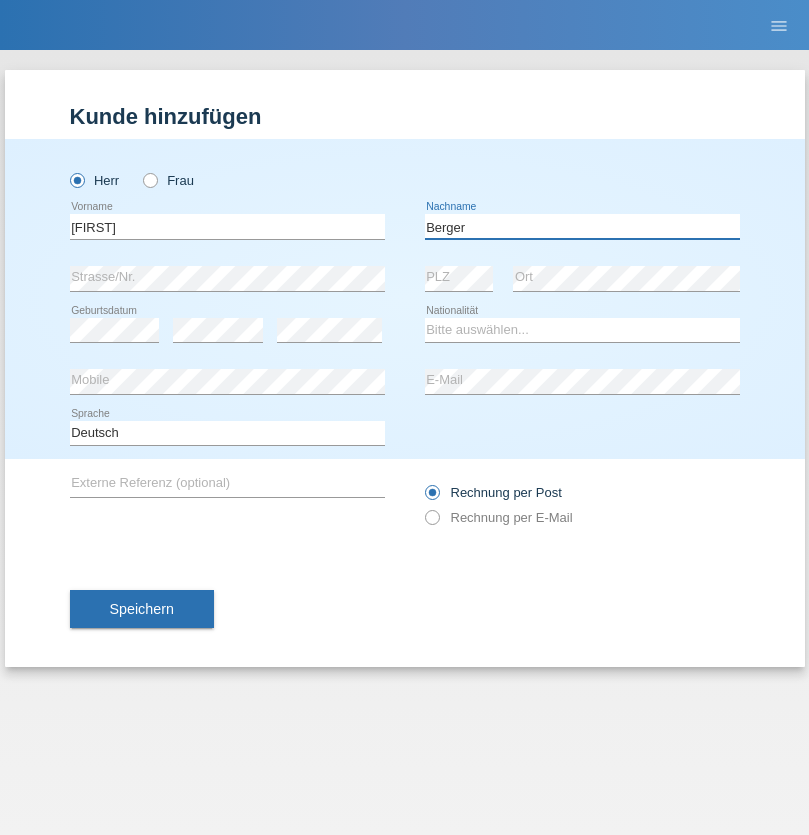 type on "Berger" 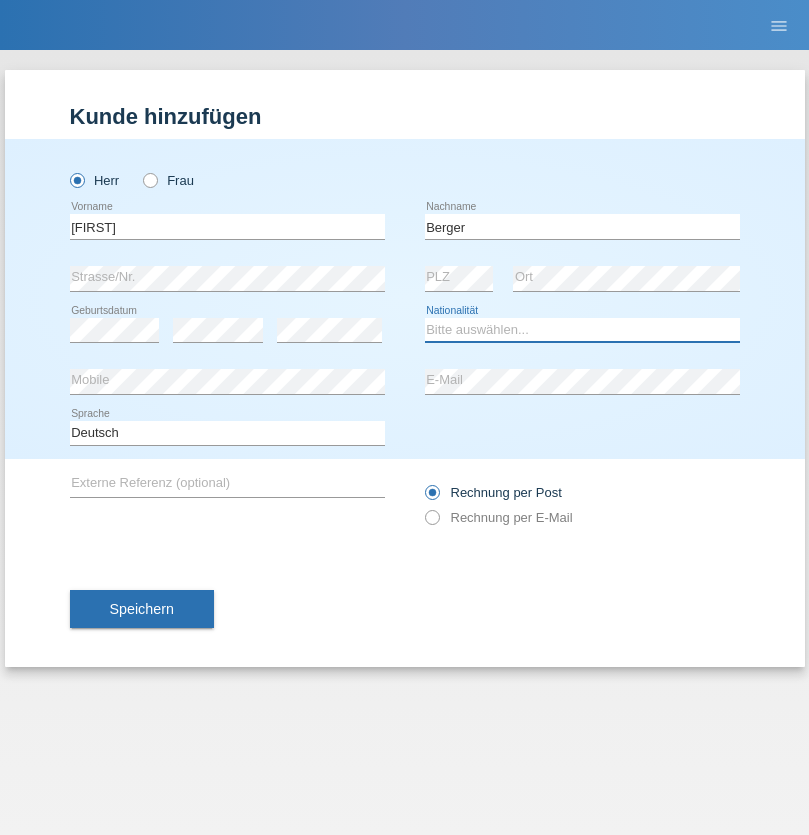 select on "CH" 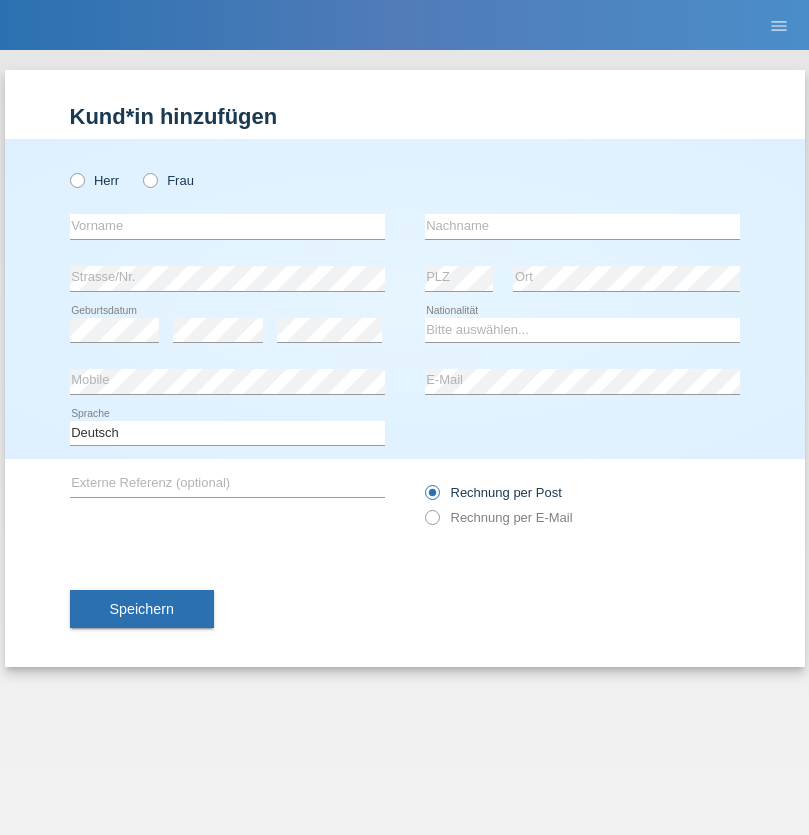 scroll, scrollTop: 0, scrollLeft: 0, axis: both 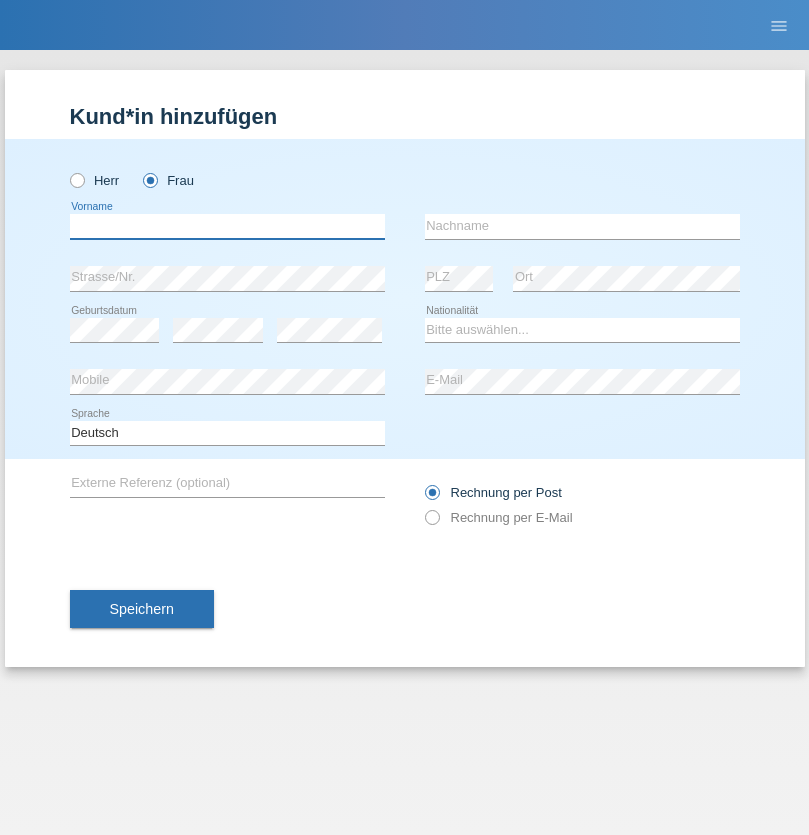 click at bounding box center (227, 226) 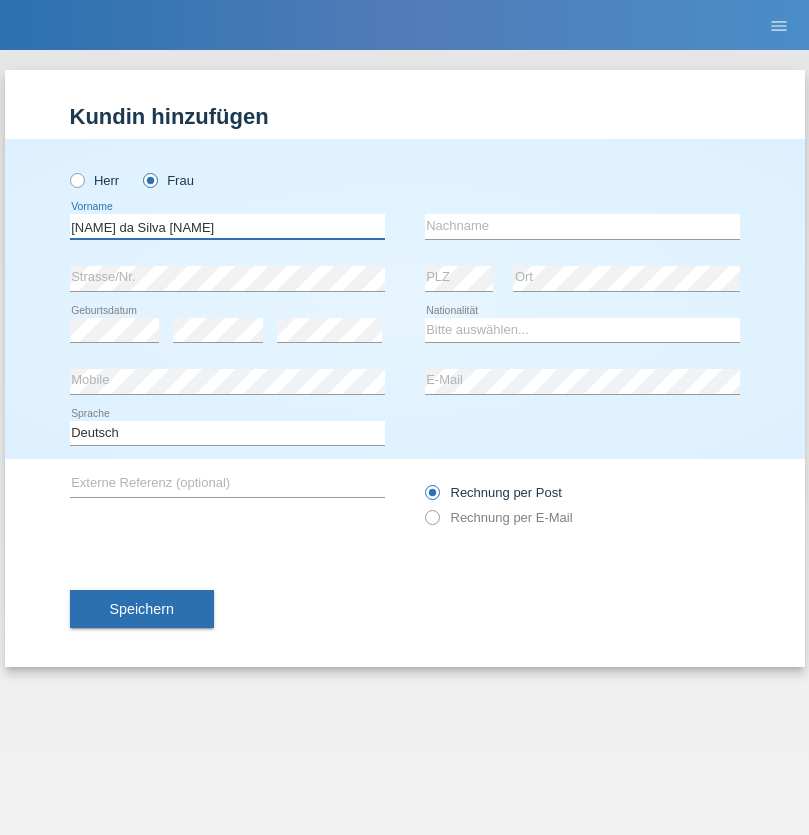 type on "Teixeira da Silva Moço" 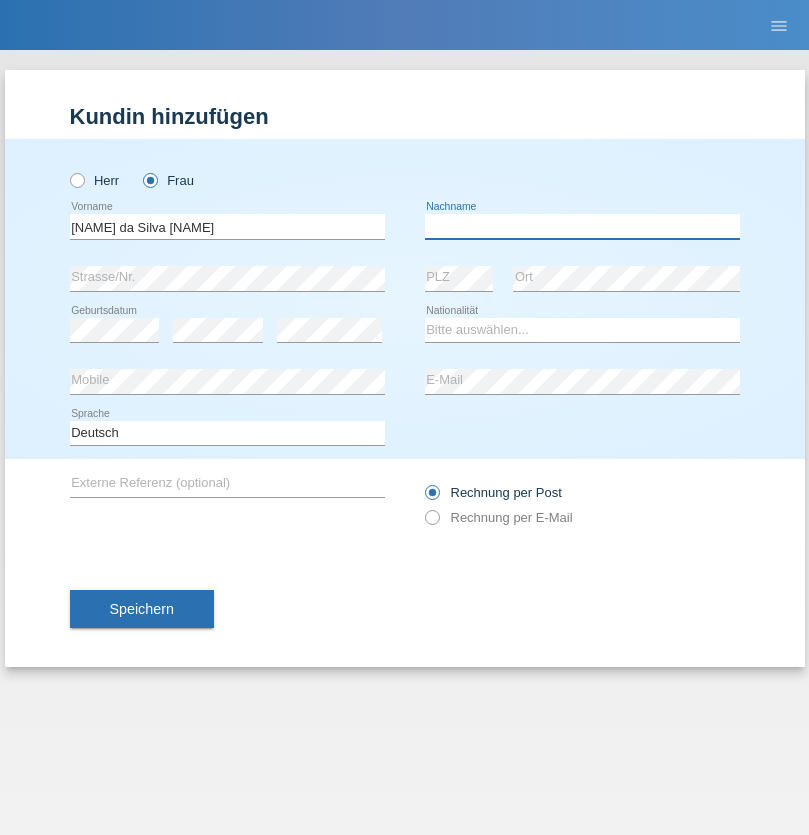 click at bounding box center (582, 226) 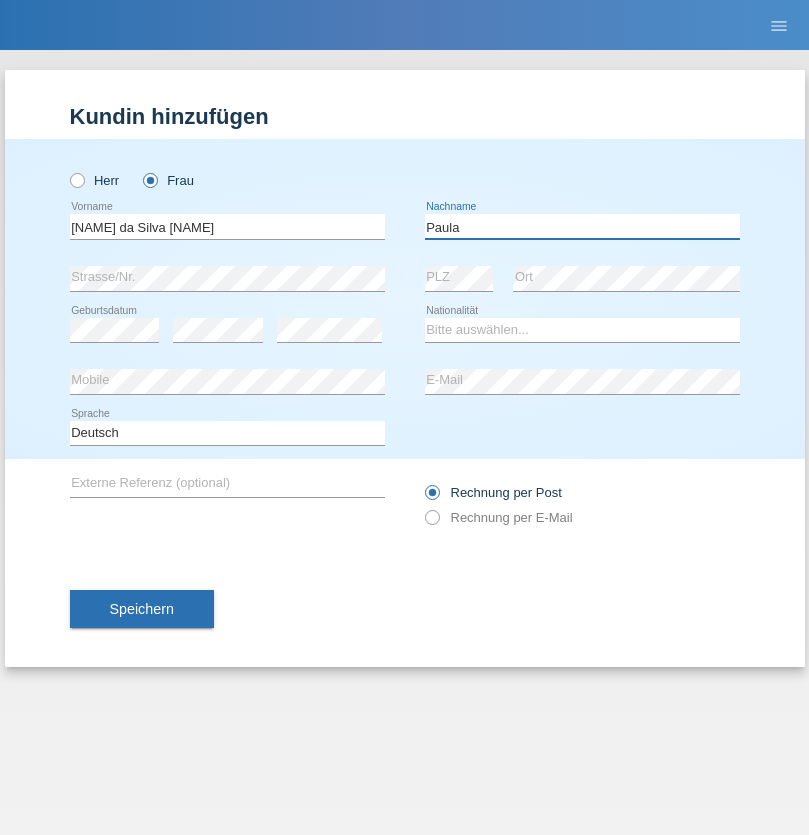 type on "Paula" 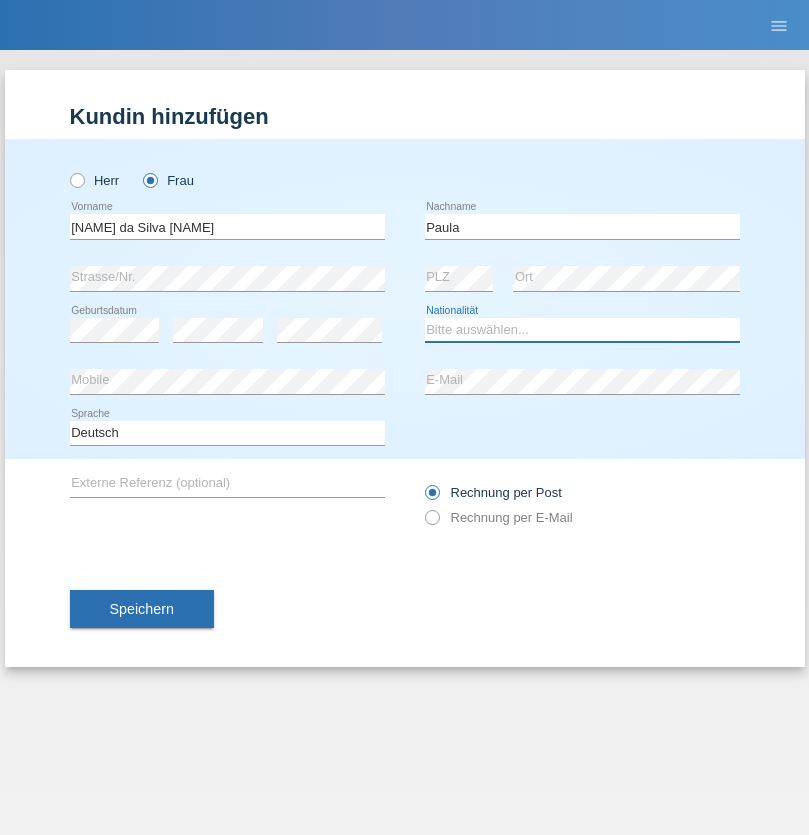 select on "PT" 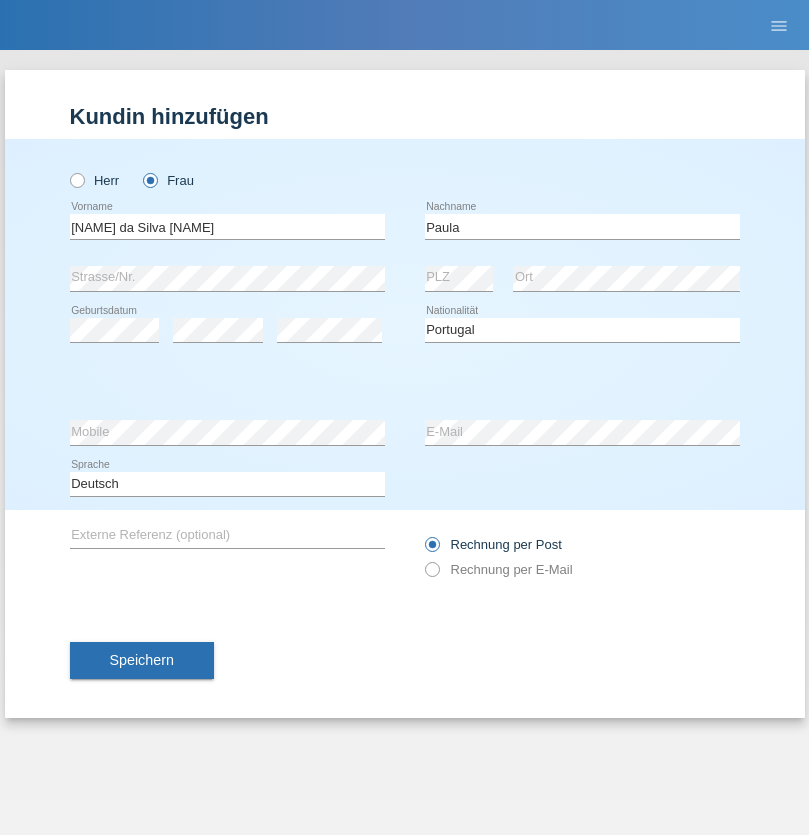 select on "C" 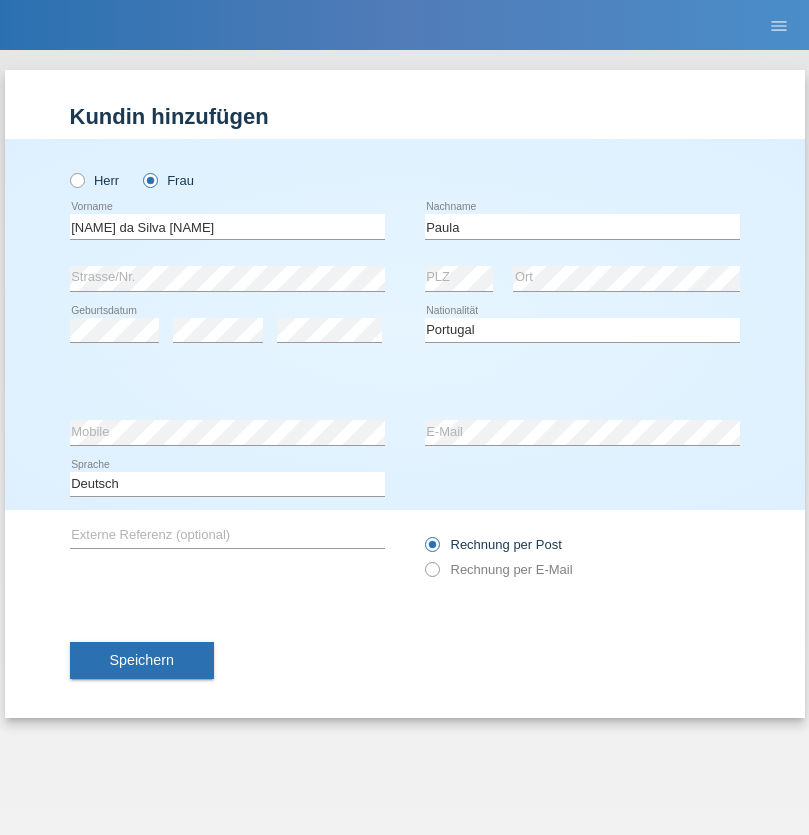 select on "28" 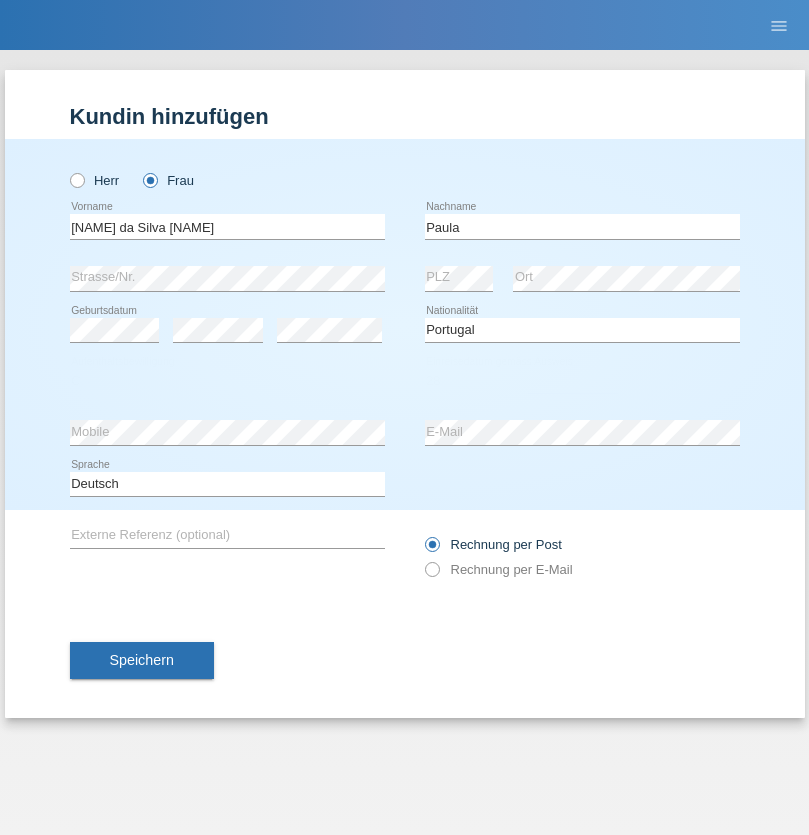 select on "03" 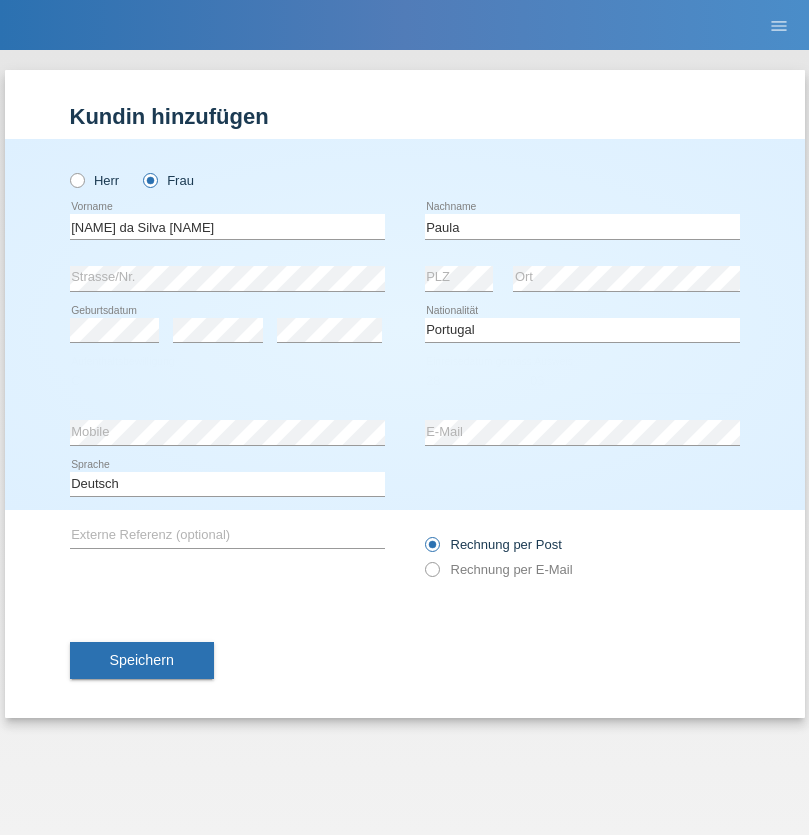 select on "2005" 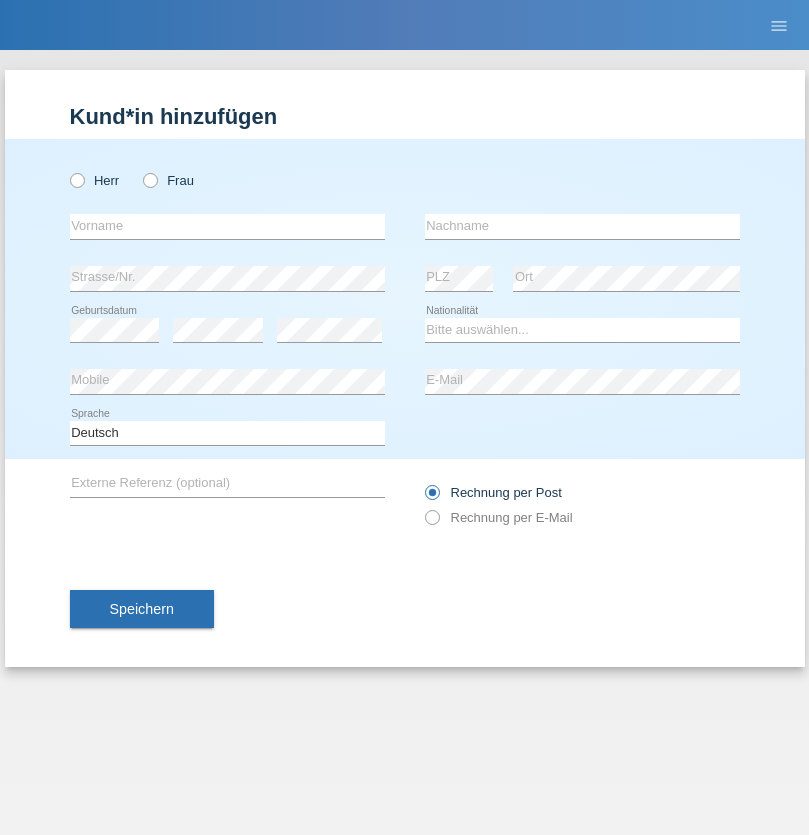 scroll, scrollTop: 0, scrollLeft: 0, axis: both 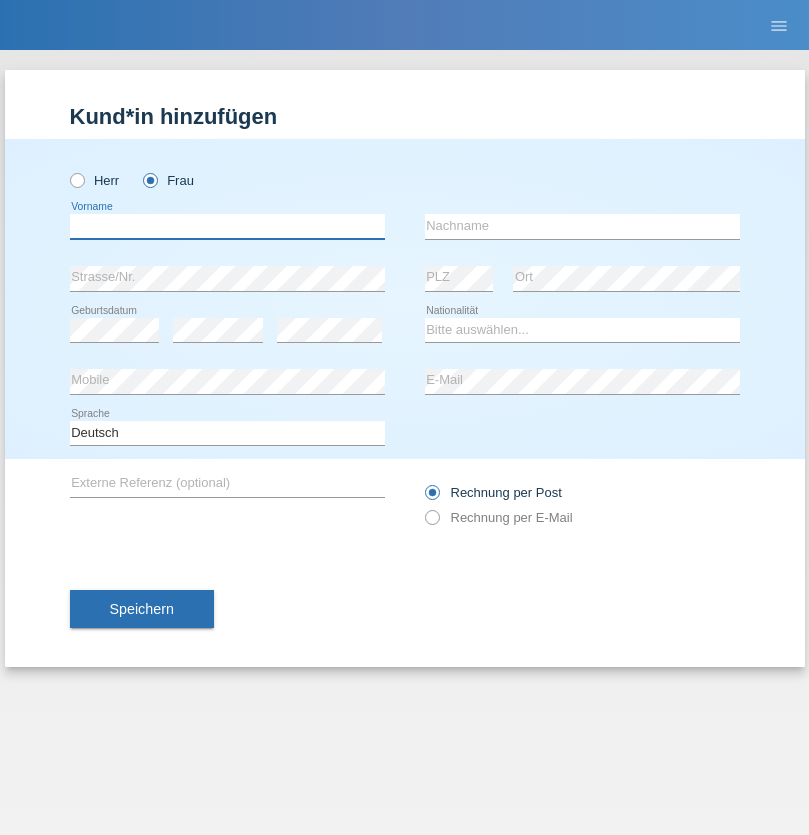 click at bounding box center [227, 226] 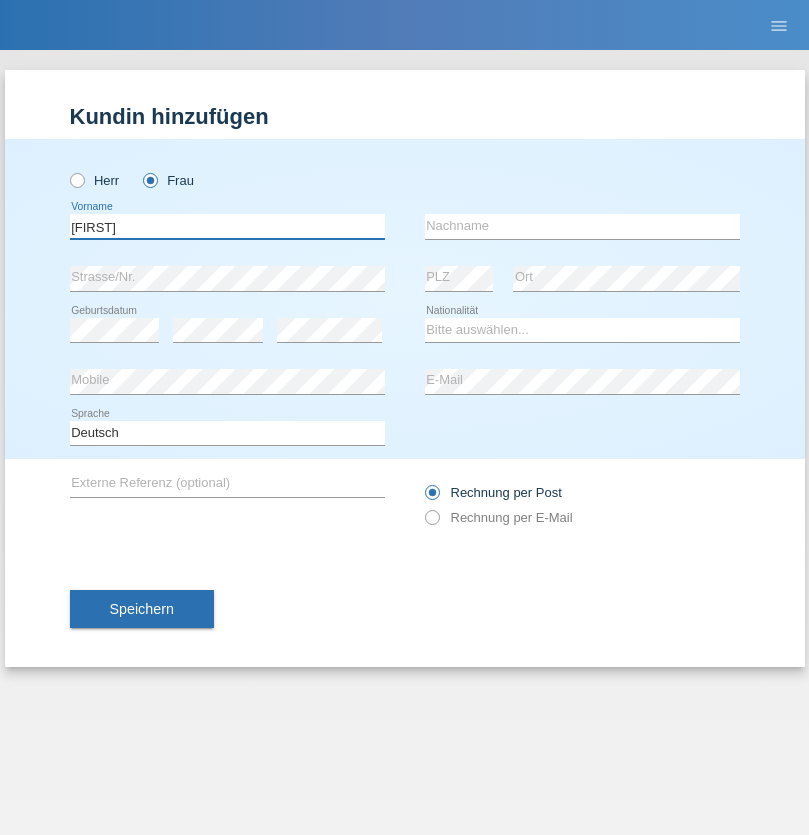 type on "[FIRST]" 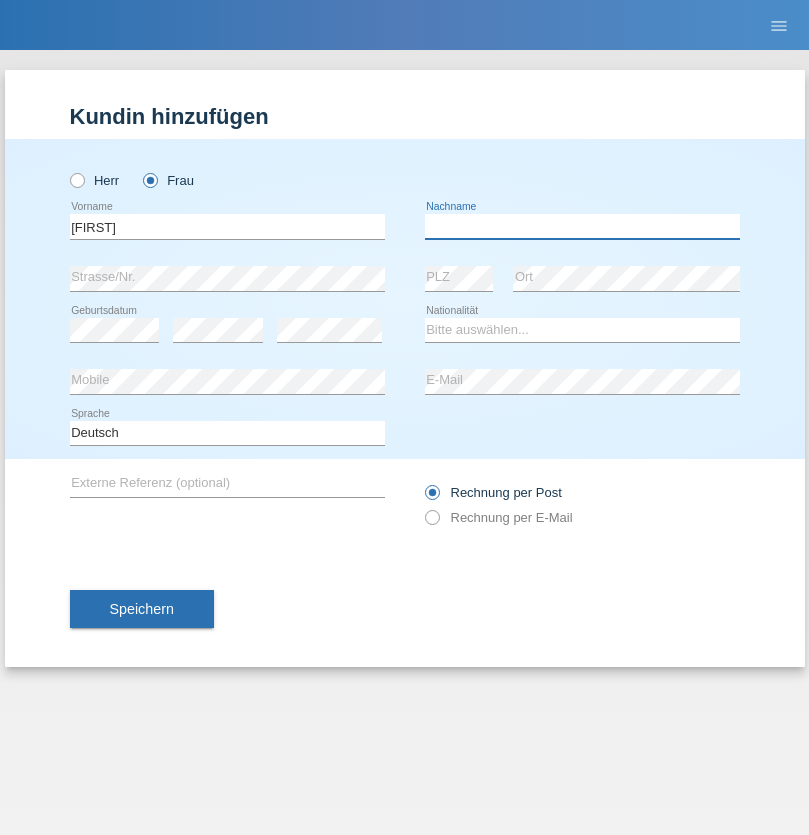 click at bounding box center [582, 226] 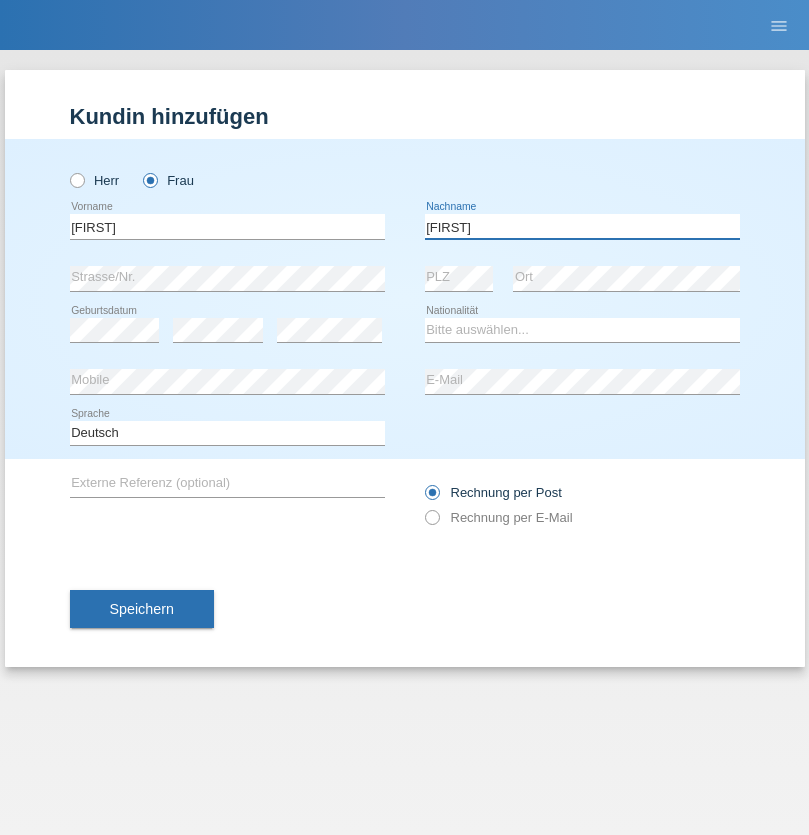 type on "[LAST]" 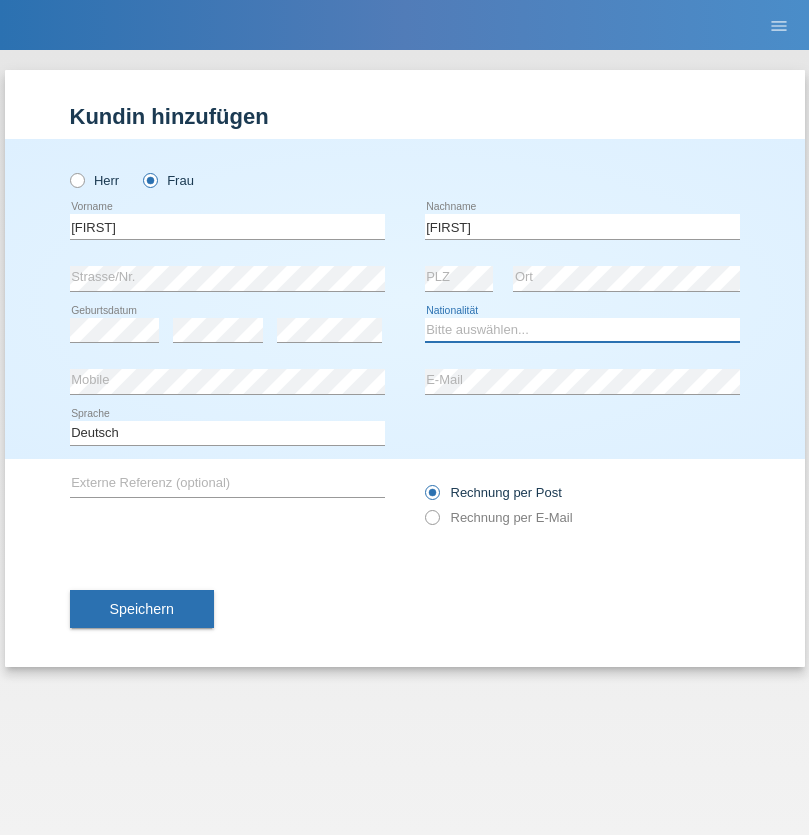 select on "UA" 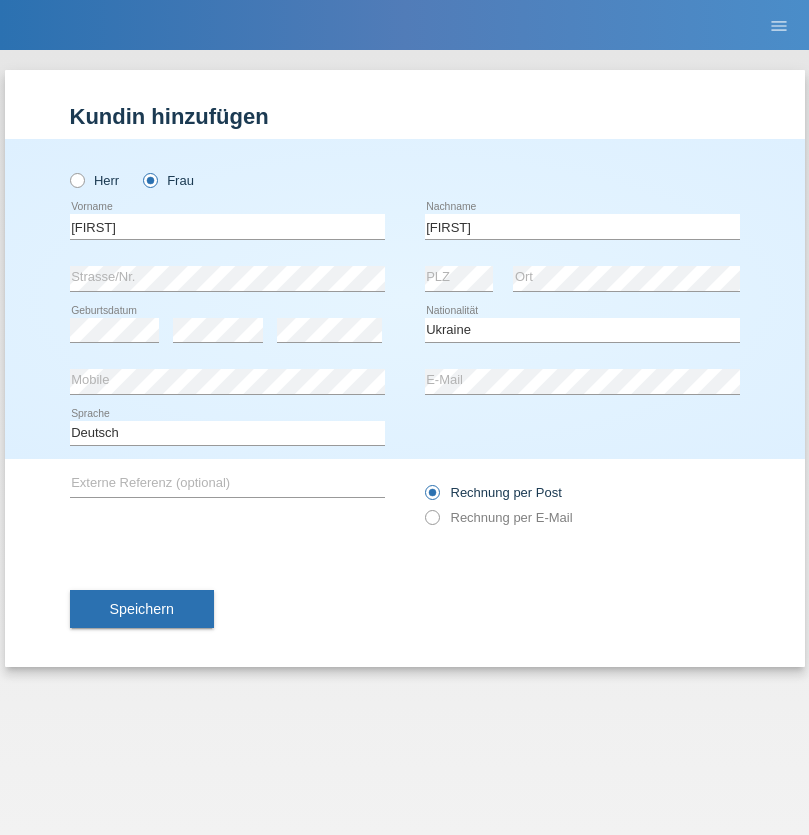 select on "C" 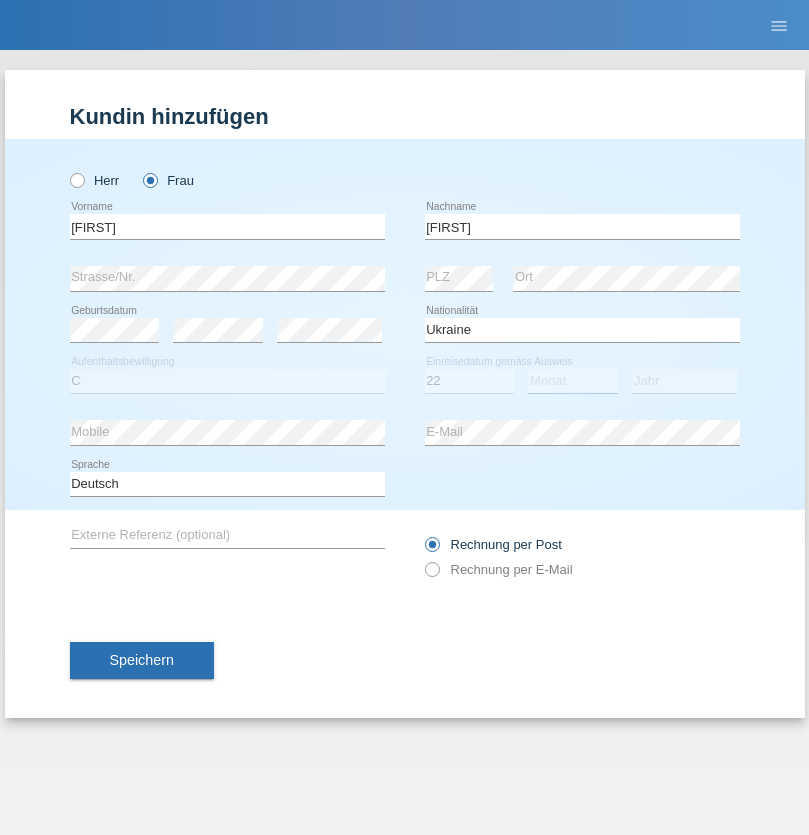 select on "03" 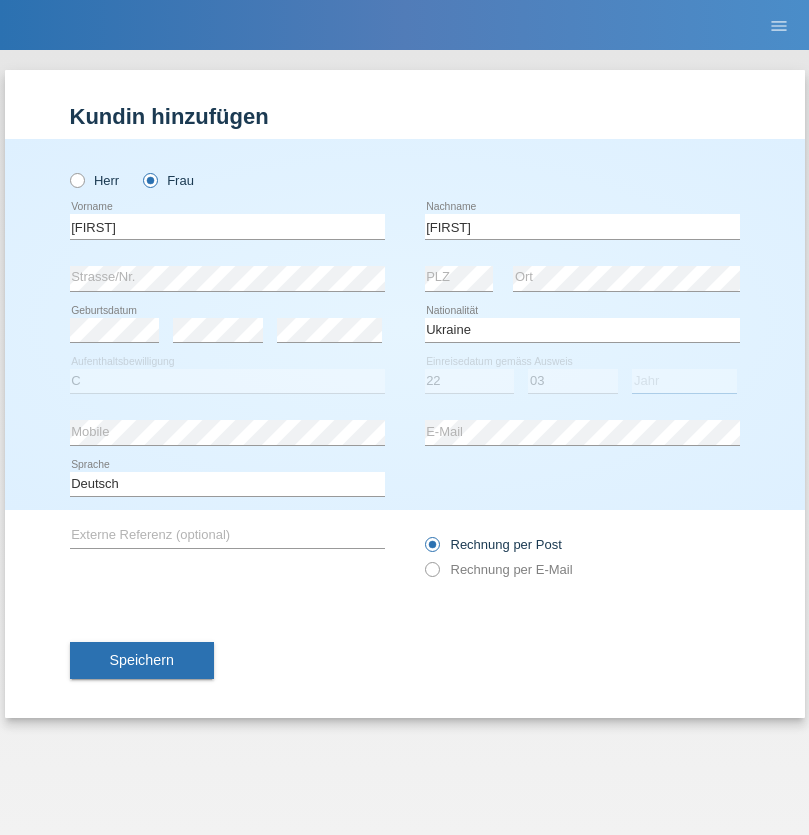 select on "2021" 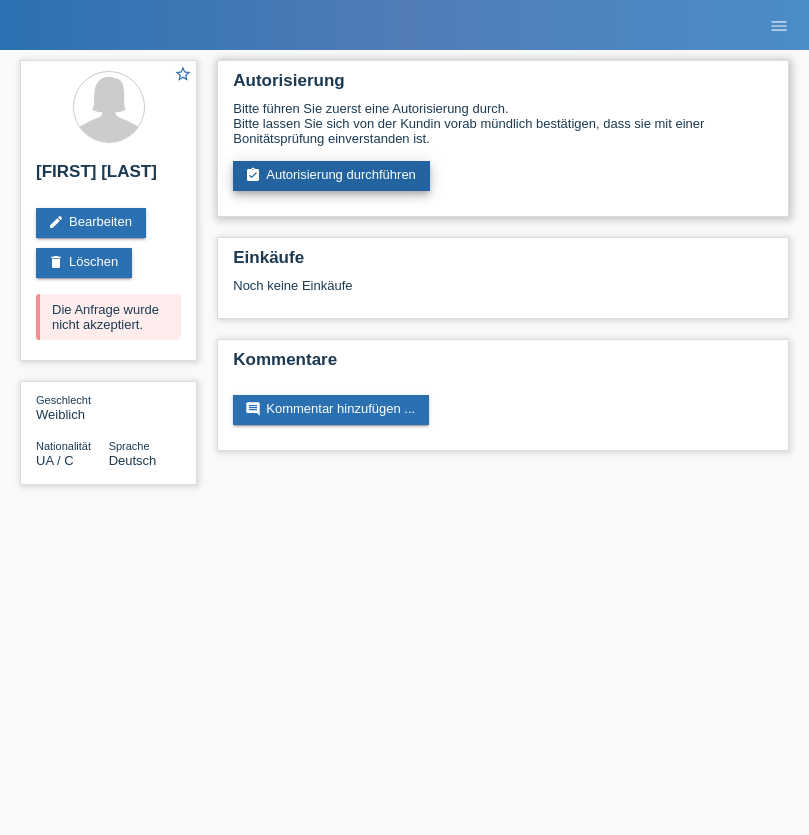 click on "assignment_turned_in  Autorisierung durchführen" at bounding box center (331, 176) 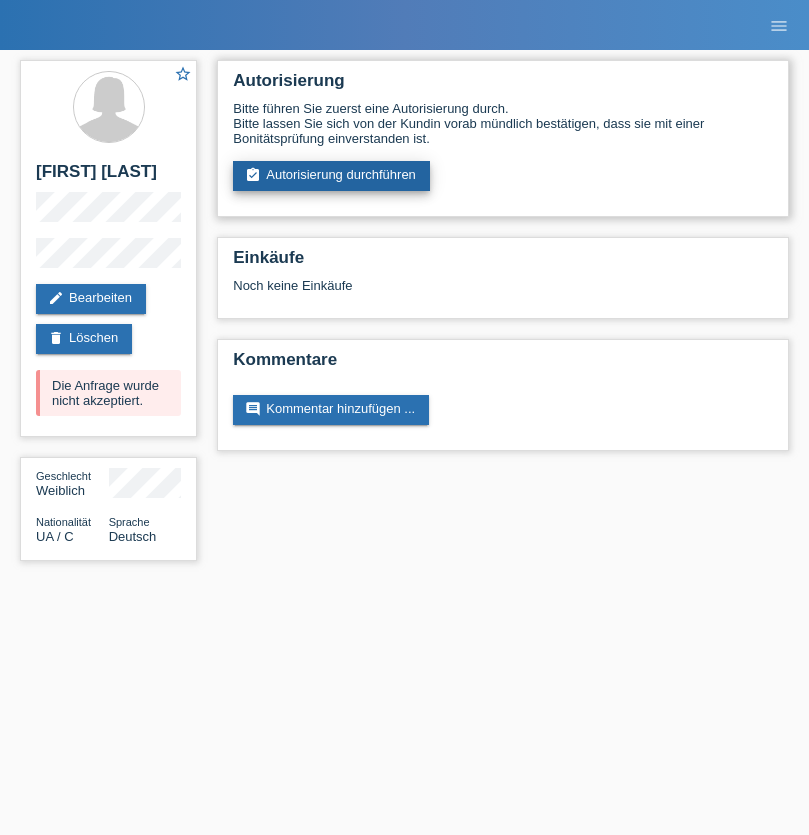 scroll, scrollTop: 0, scrollLeft: 0, axis: both 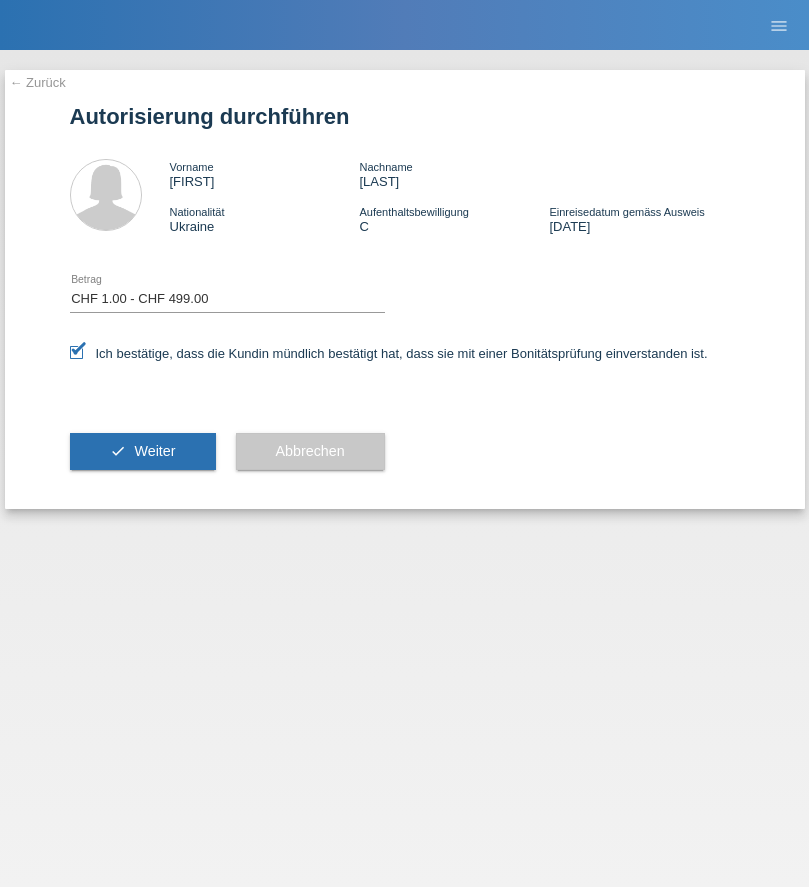 select on "1" 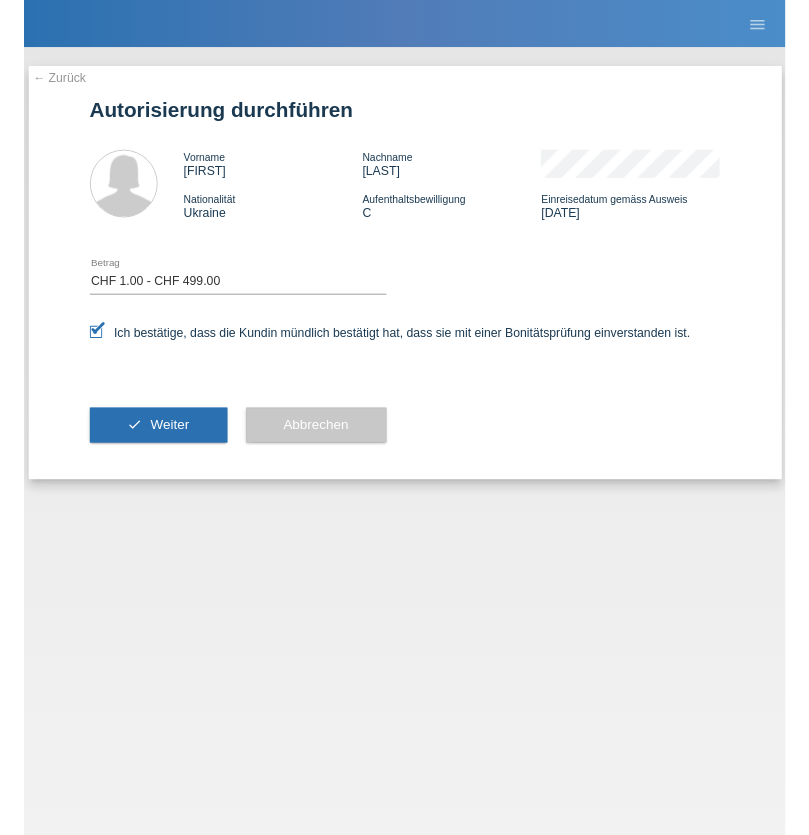 scroll, scrollTop: 0, scrollLeft: 0, axis: both 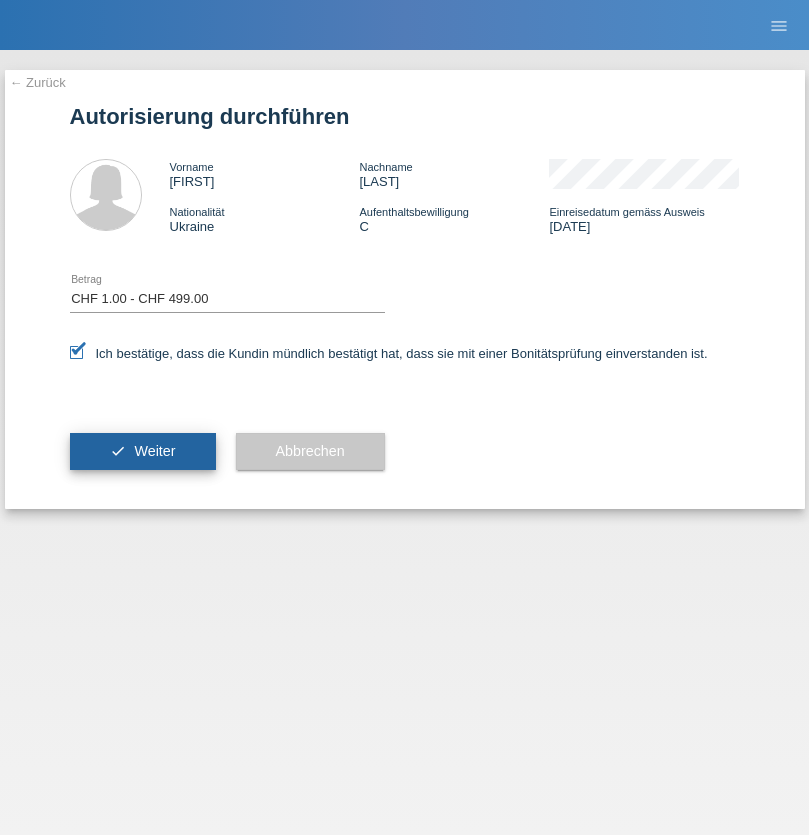 click on "Weiter" at bounding box center (154, 451) 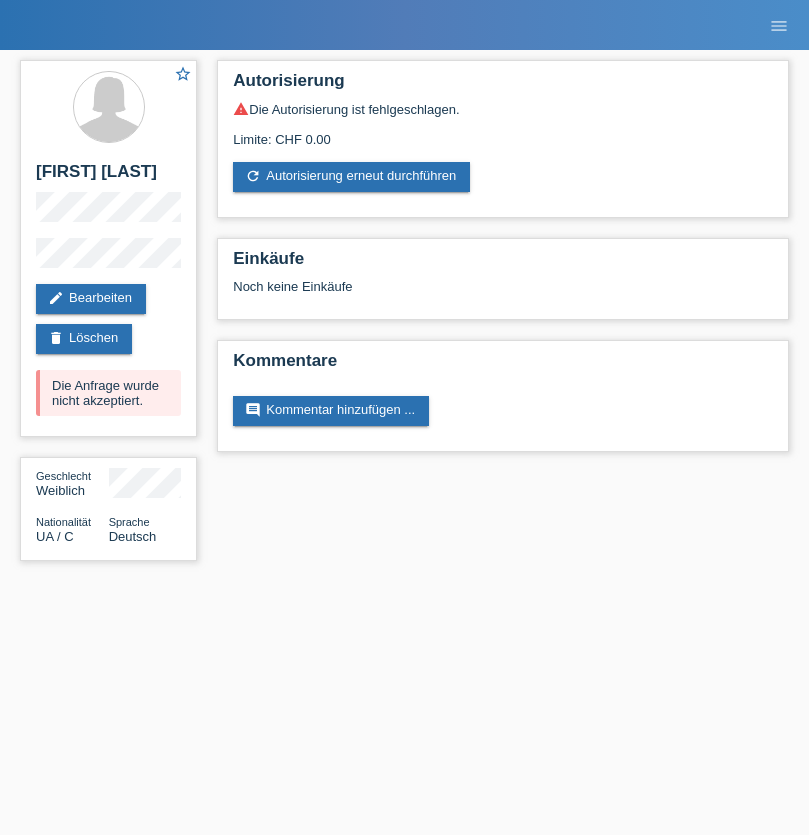 scroll, scrollTop: 0, scrollLeft: 0, axis: both 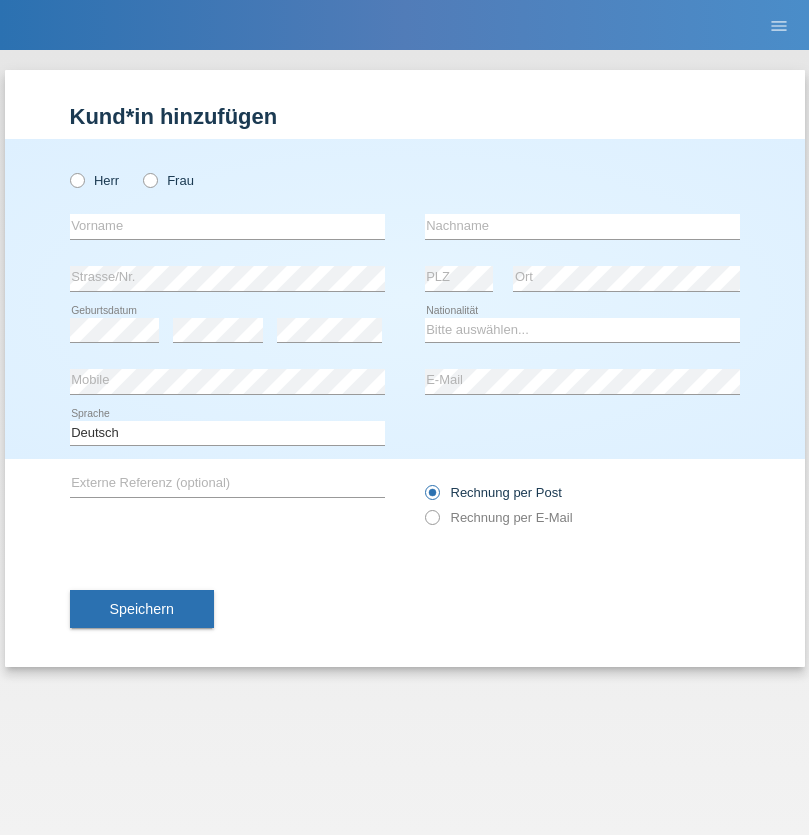 radio on "true" 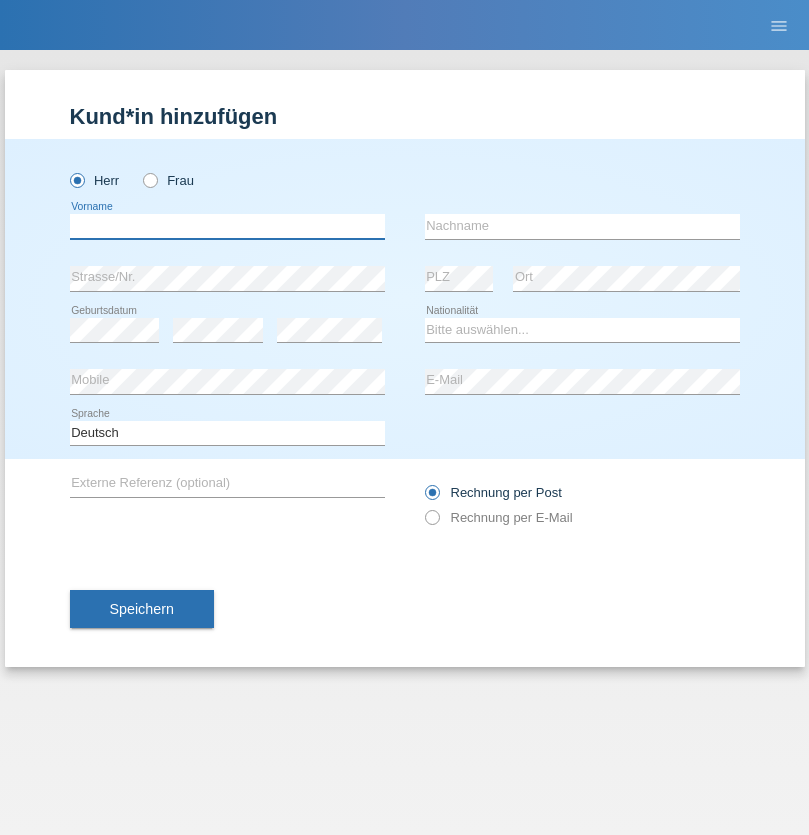 click at bounding box center (227, 226) 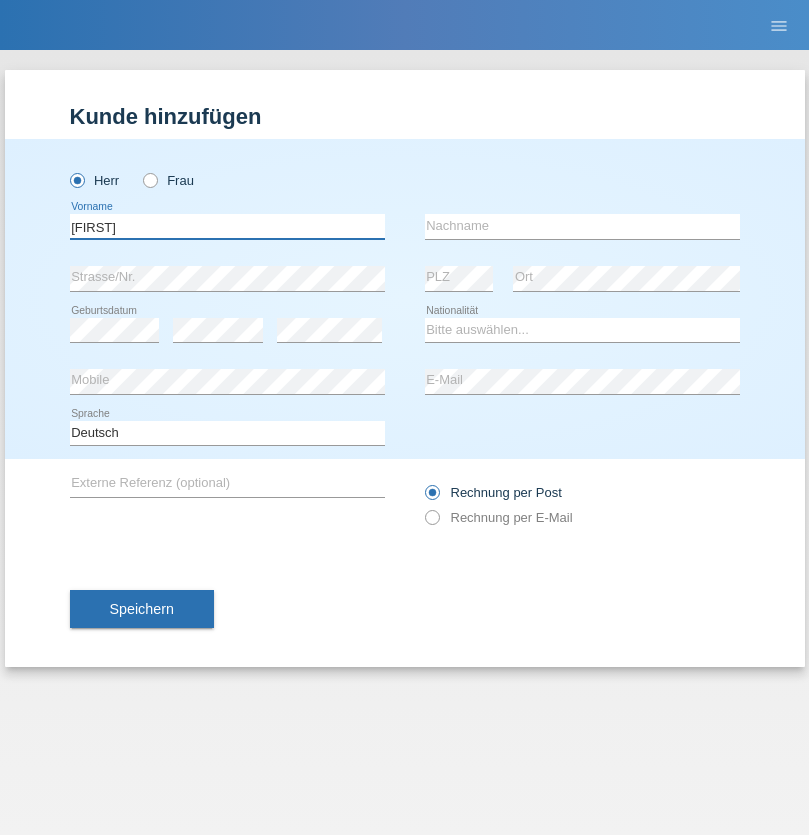 type on "Rijad" 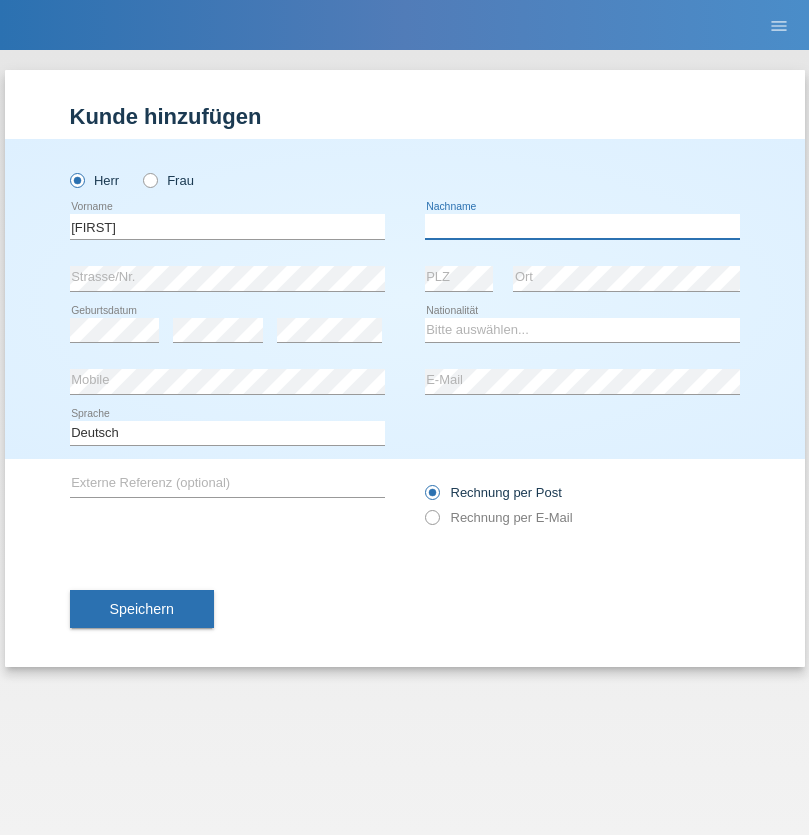 click at bounding box center (582, 226) 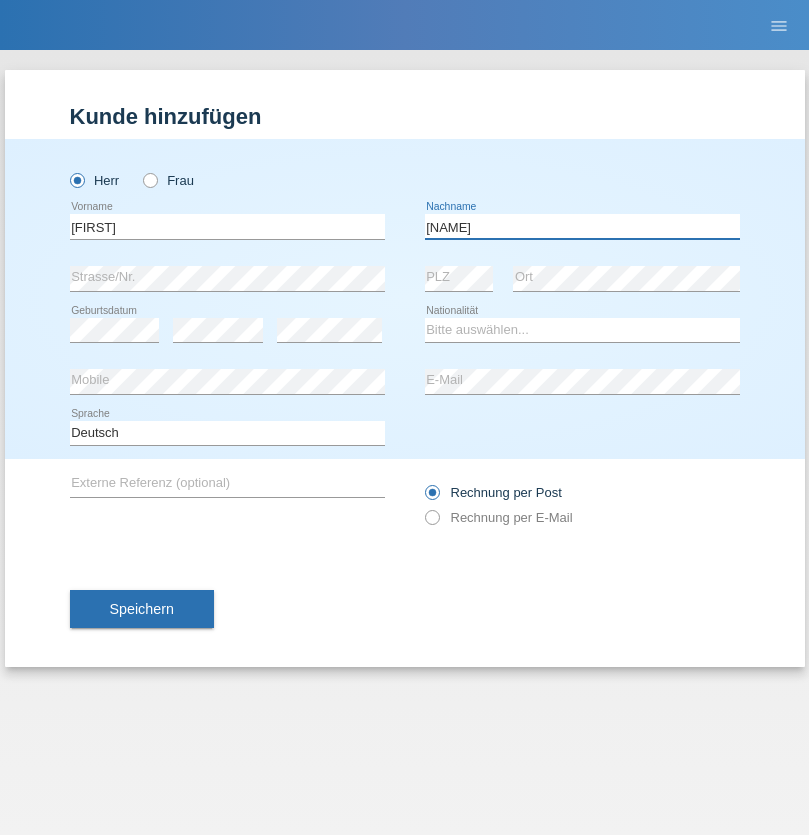 type on "Ziberi" 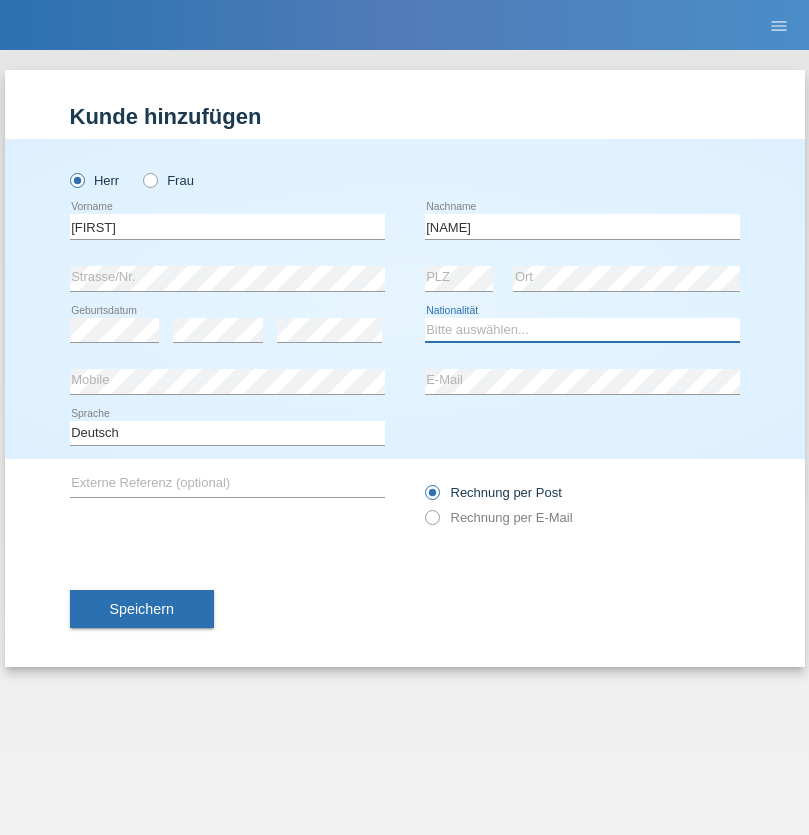 select on "SI" 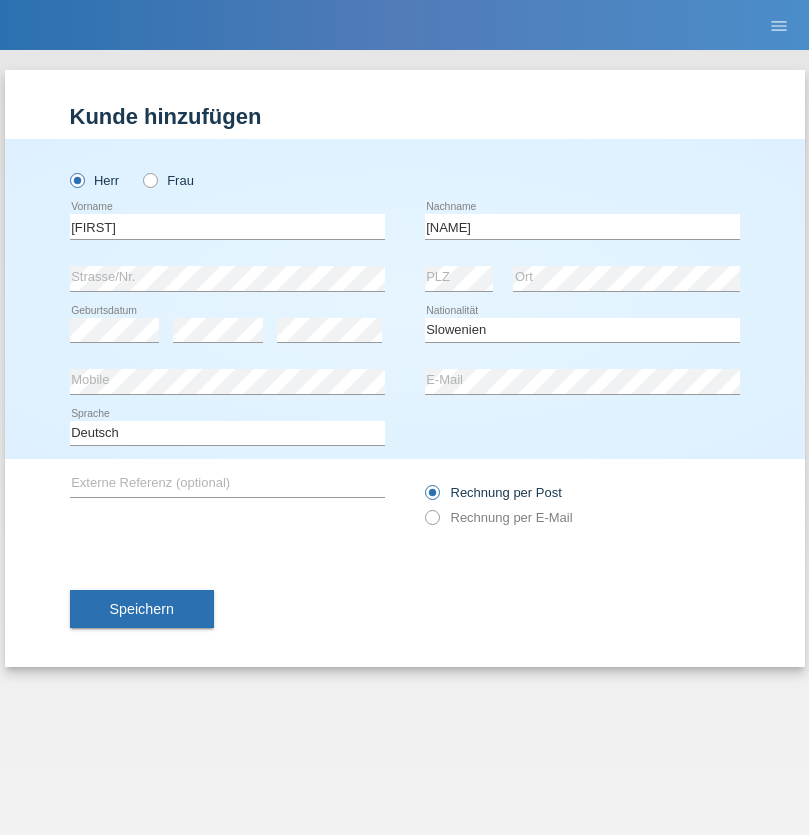 select on "C" 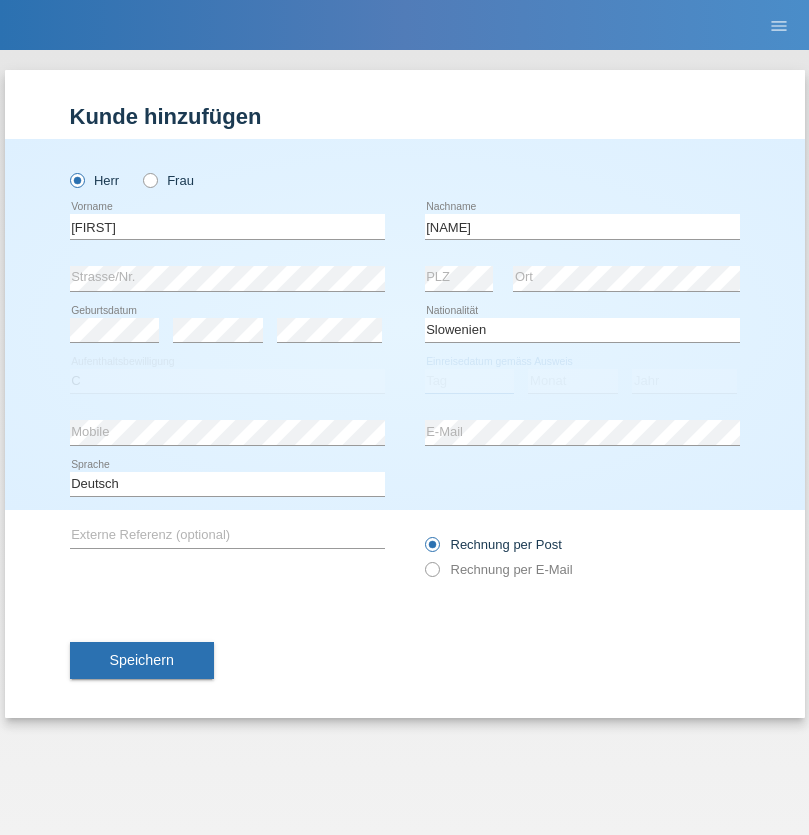 select on "27" 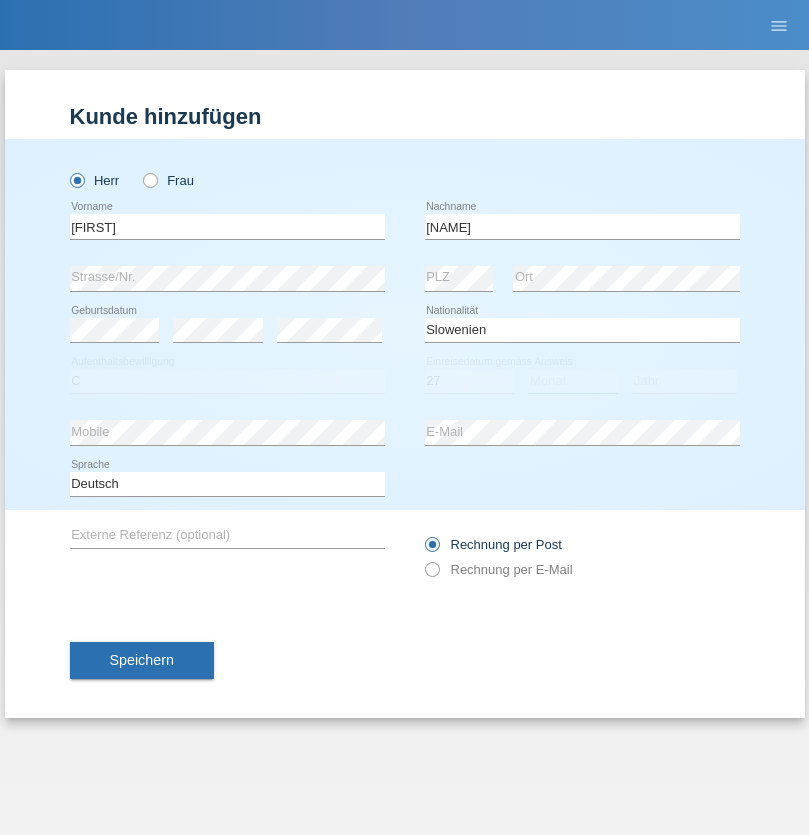 select on "06" 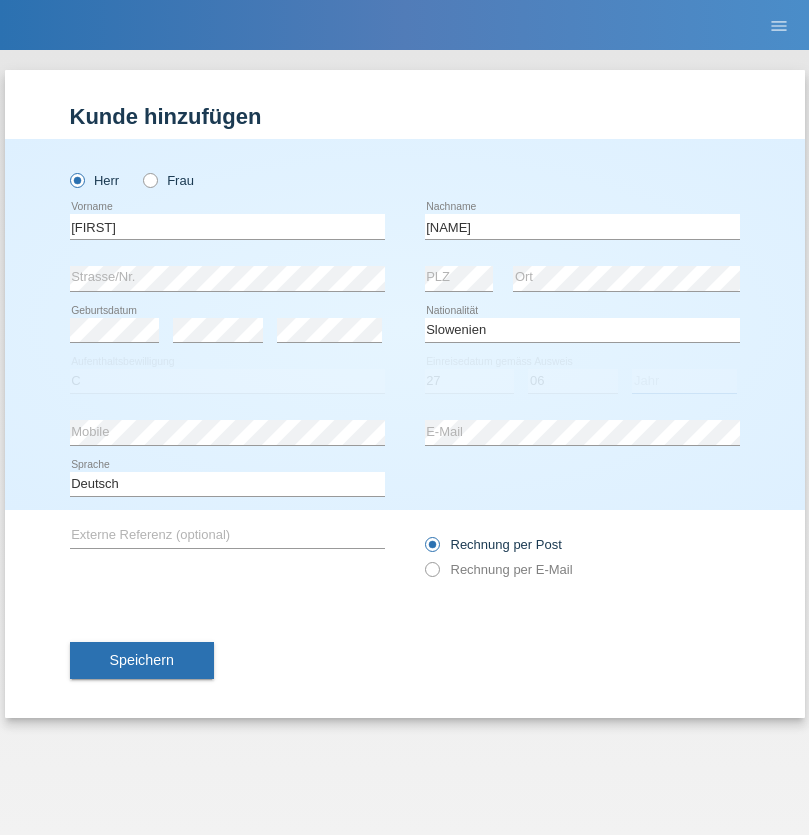 select on "2015" 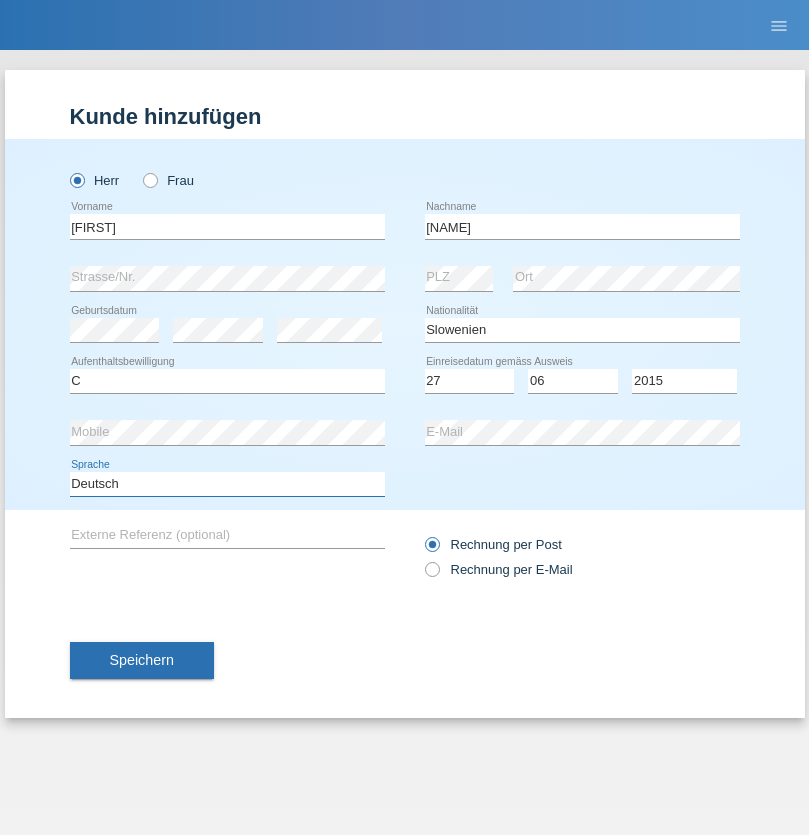 select on "en" 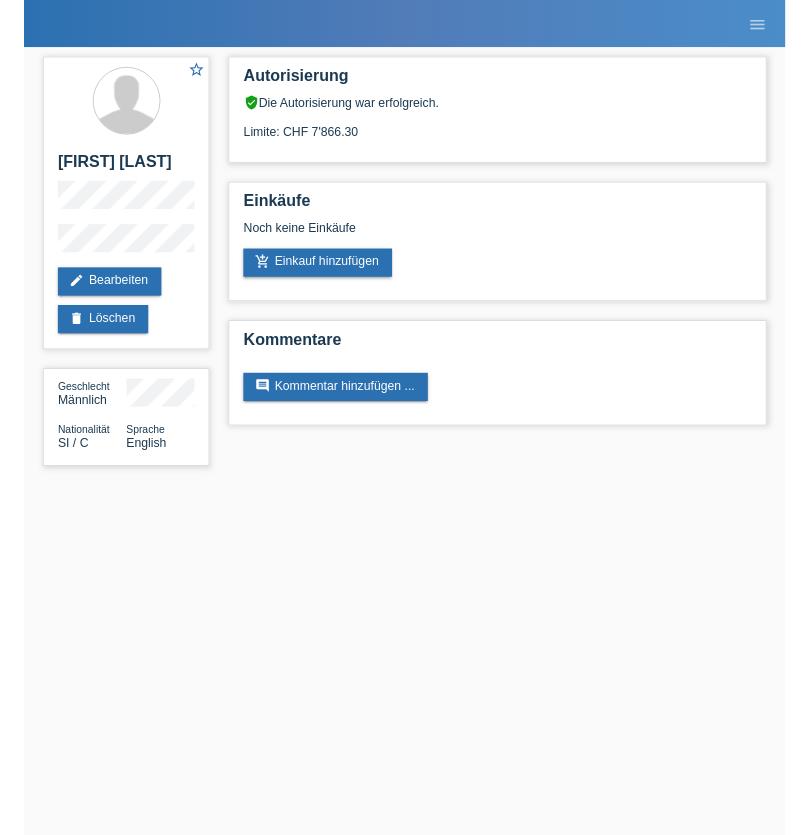 scroll, scrollTop: 0, scrollLeft: 0, axis: both 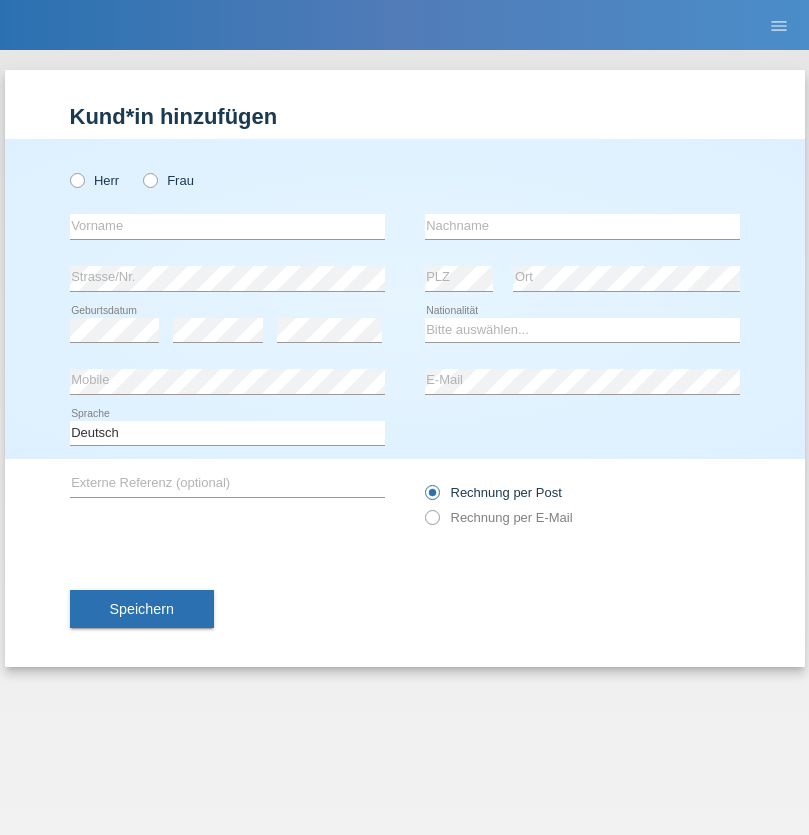 radio on "true" 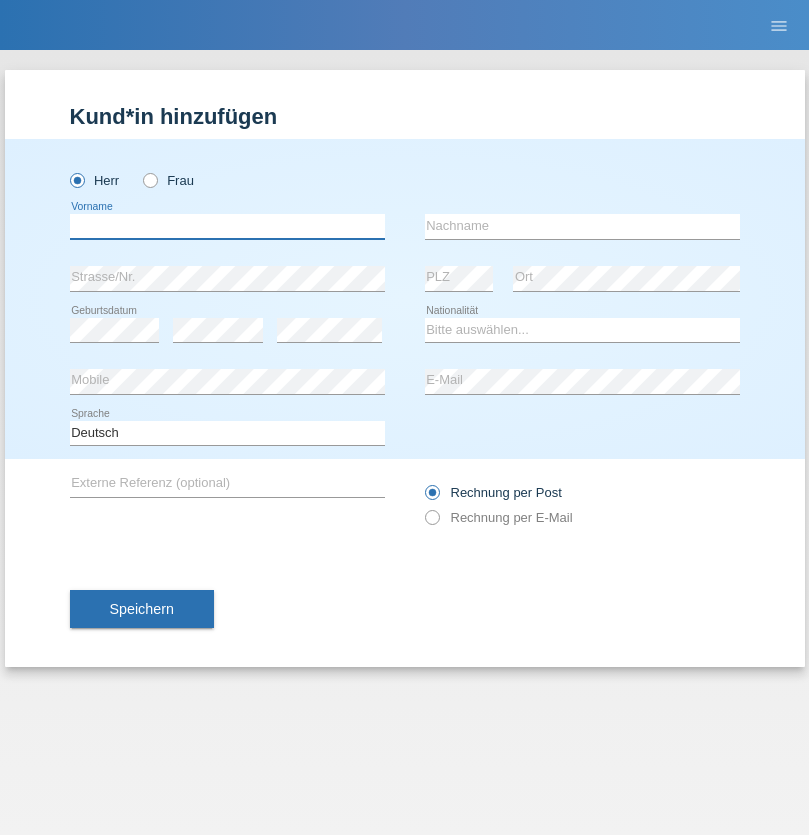 click at bounding box center [227, 226] 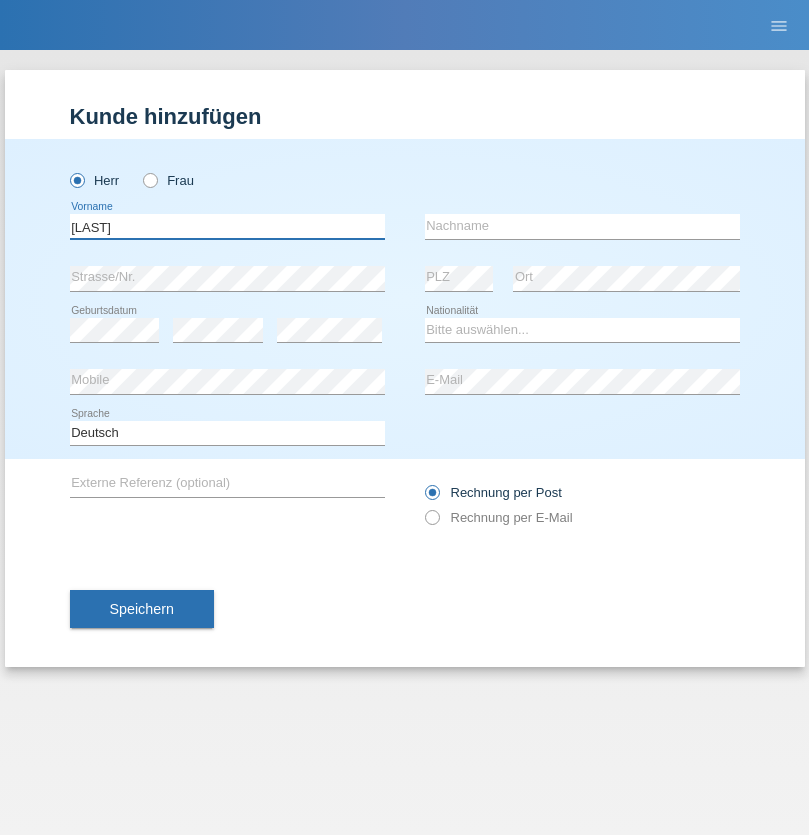 type on "[LAST]" 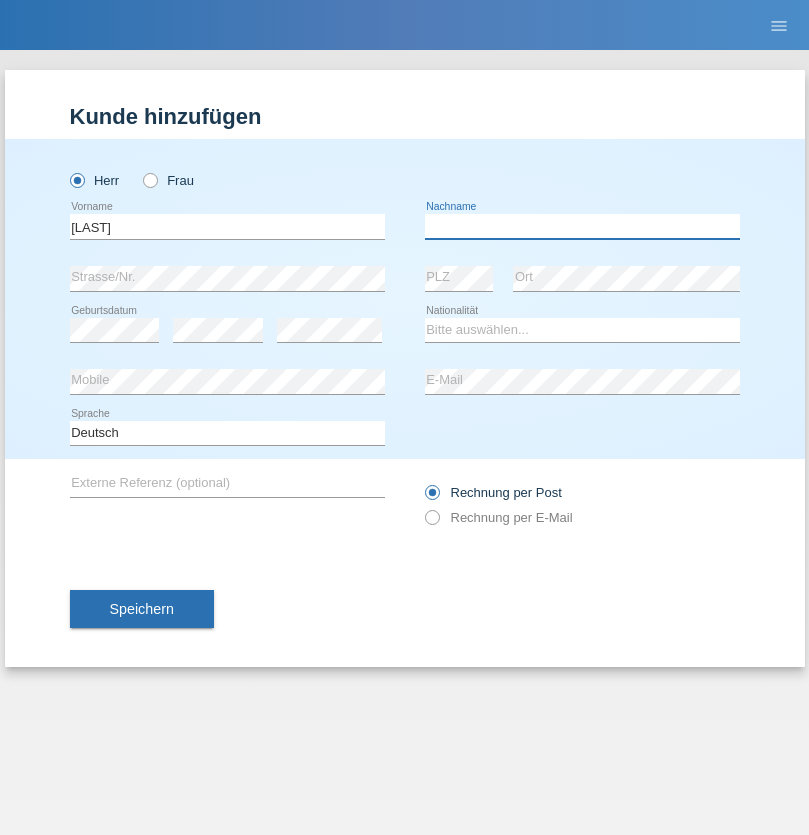 click at bounding box center (582, 226) 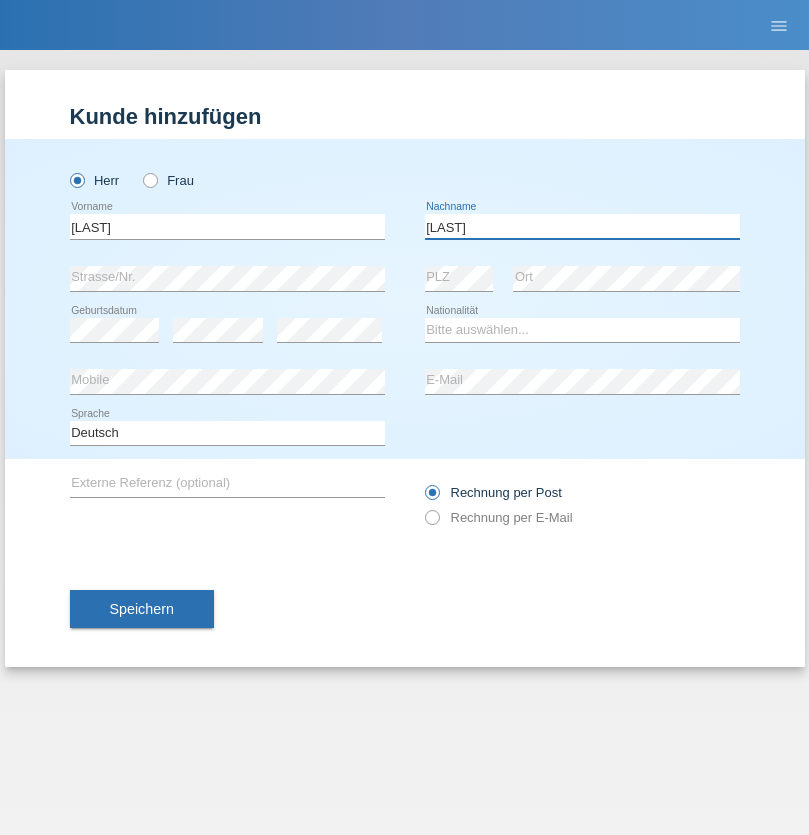 type on "[LAST]" 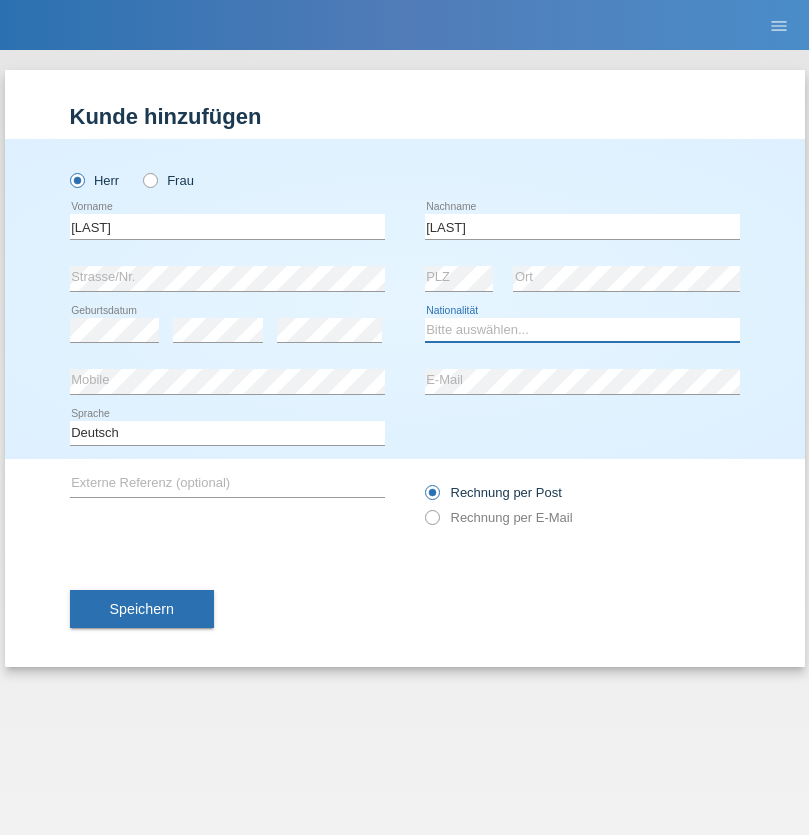 select on "CH" 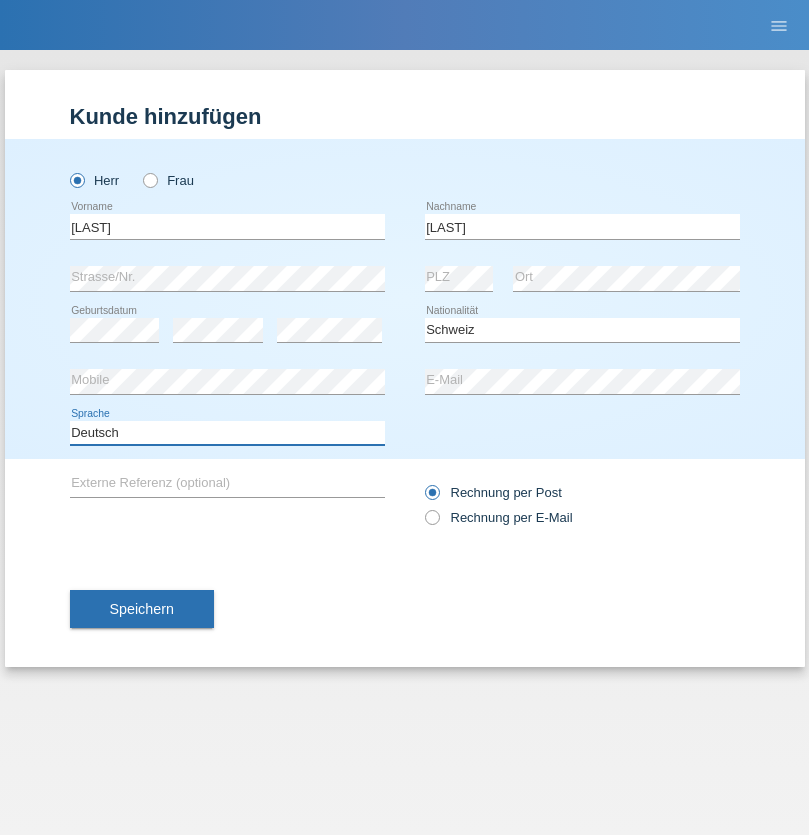 select on "en" 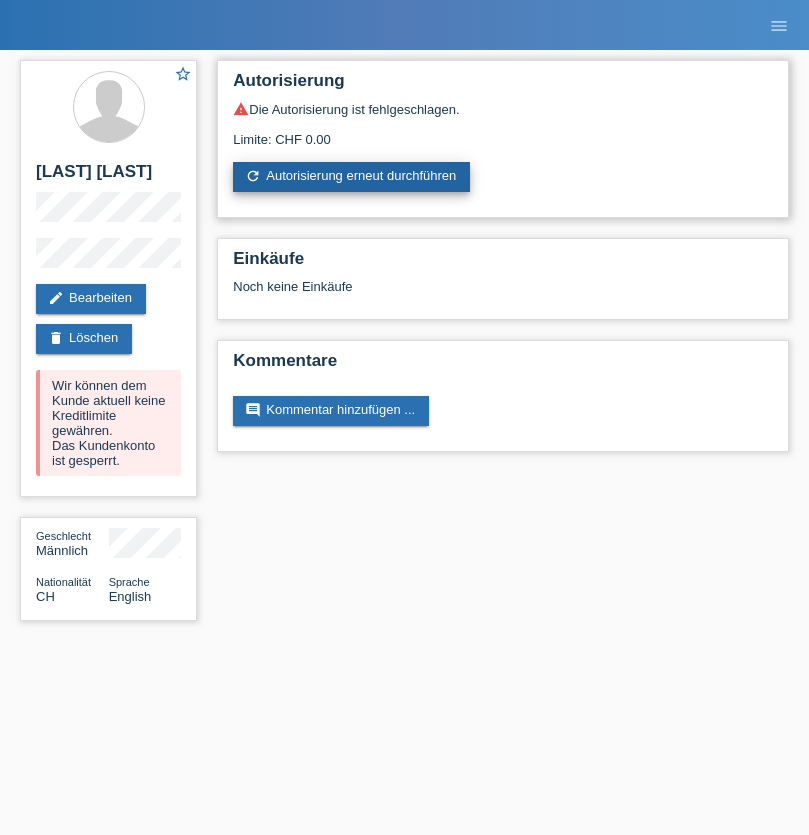 click on "refresh  Autorisierung erneut durchführen" at bounding box center (351, 177) 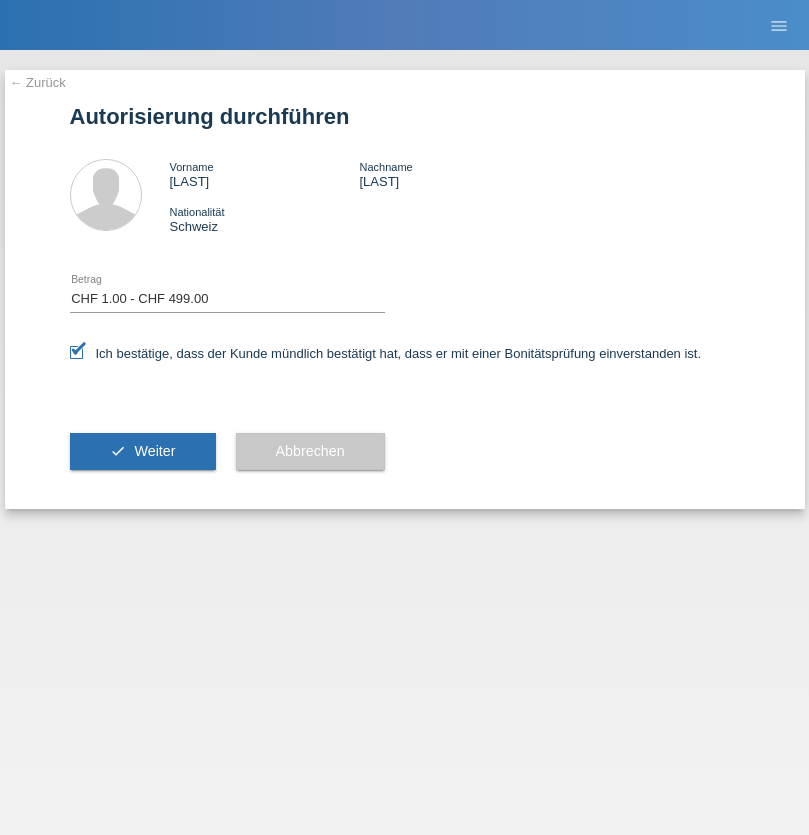 select on "1" 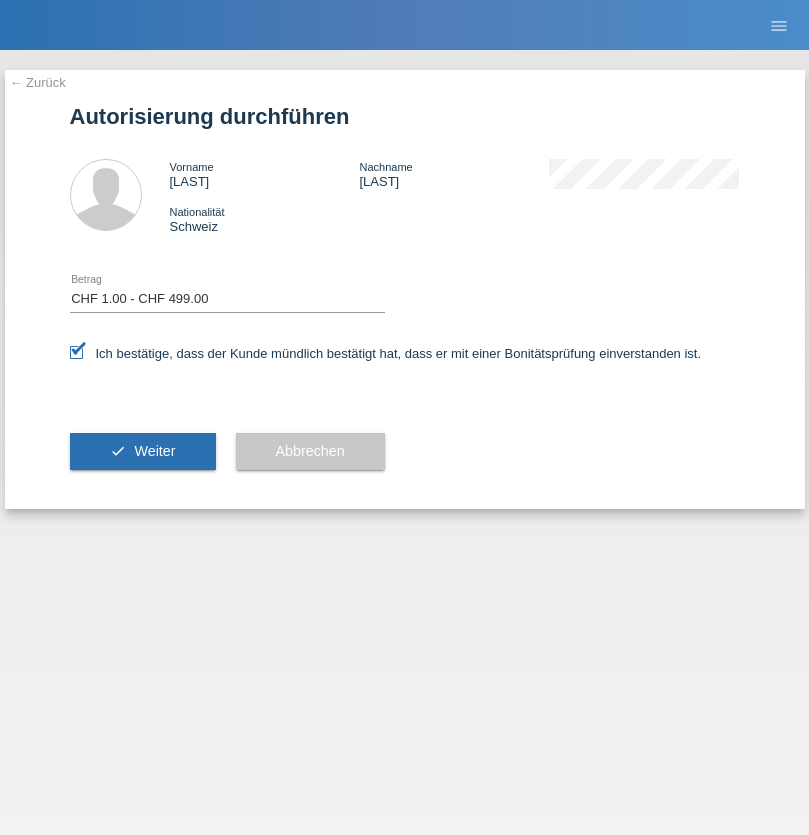 scroll, scrollTop: 0, scrollLeft: 0, axis: both 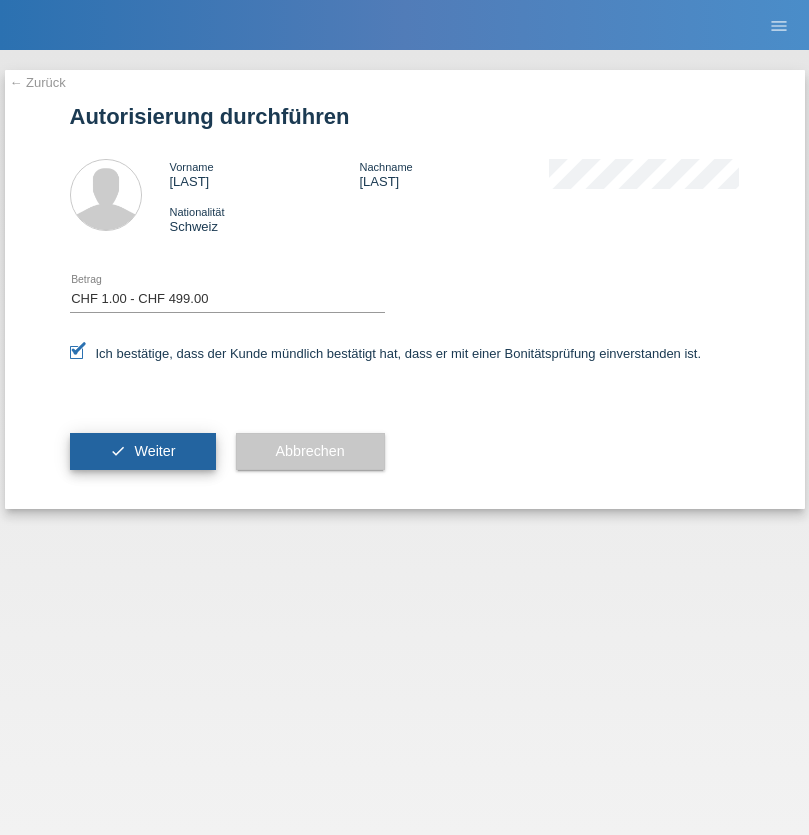 click on "Weiter" at bounding box center [154, 451] 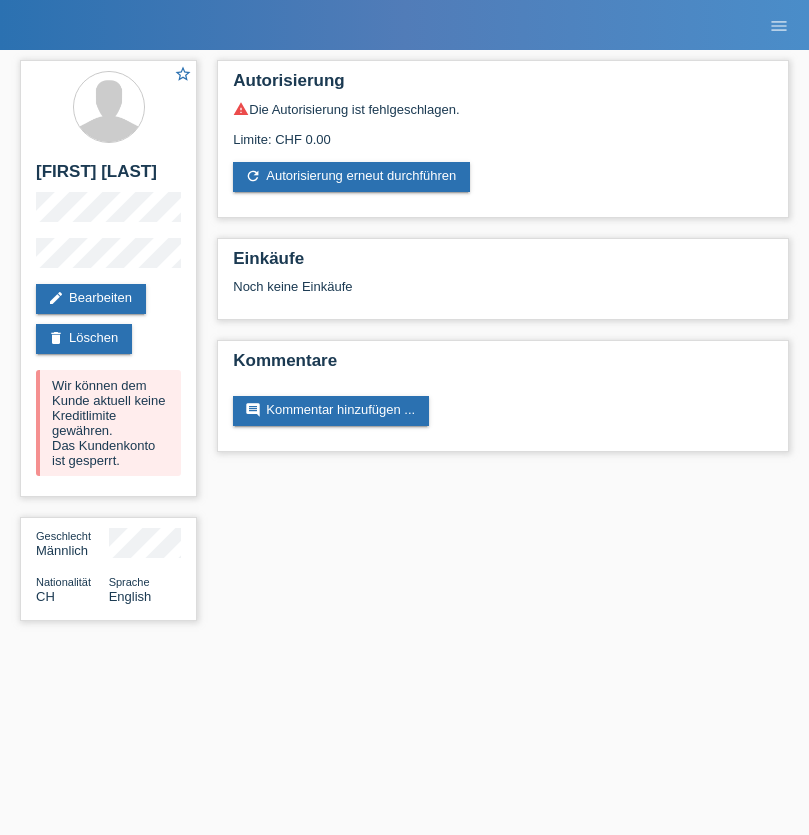 scroll, scrollTop: 0, scrollLeft: 0, axis: both 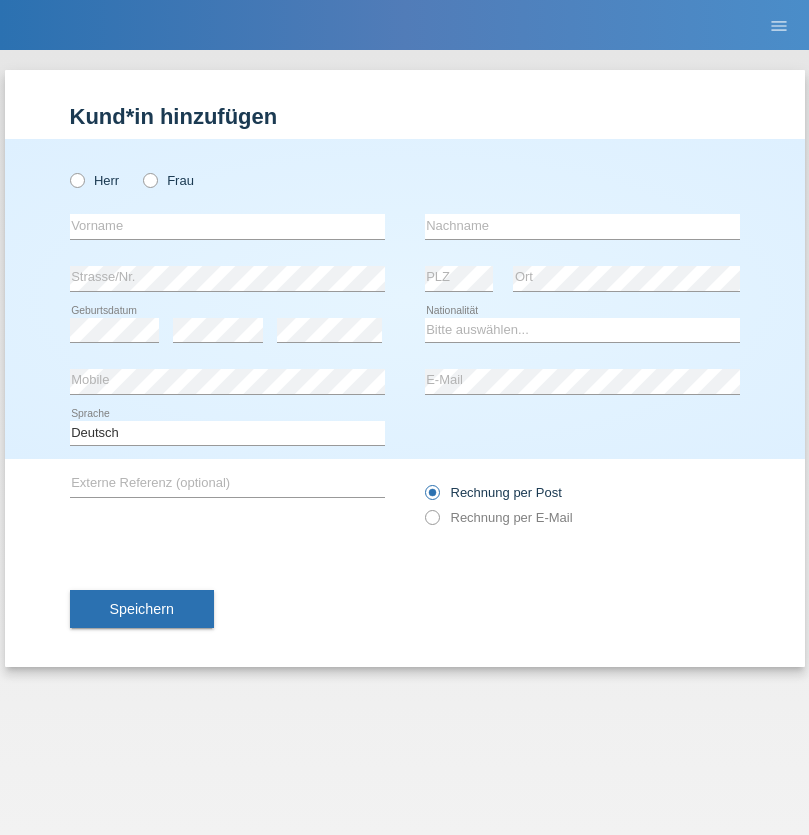 radio on "true" 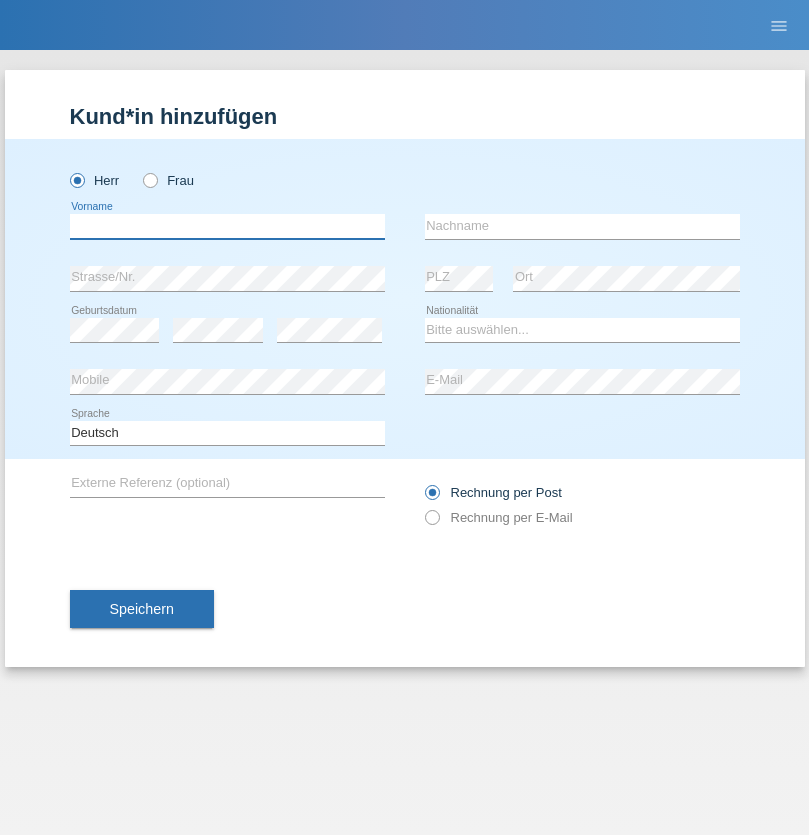 click at bounding box center [227, 226] 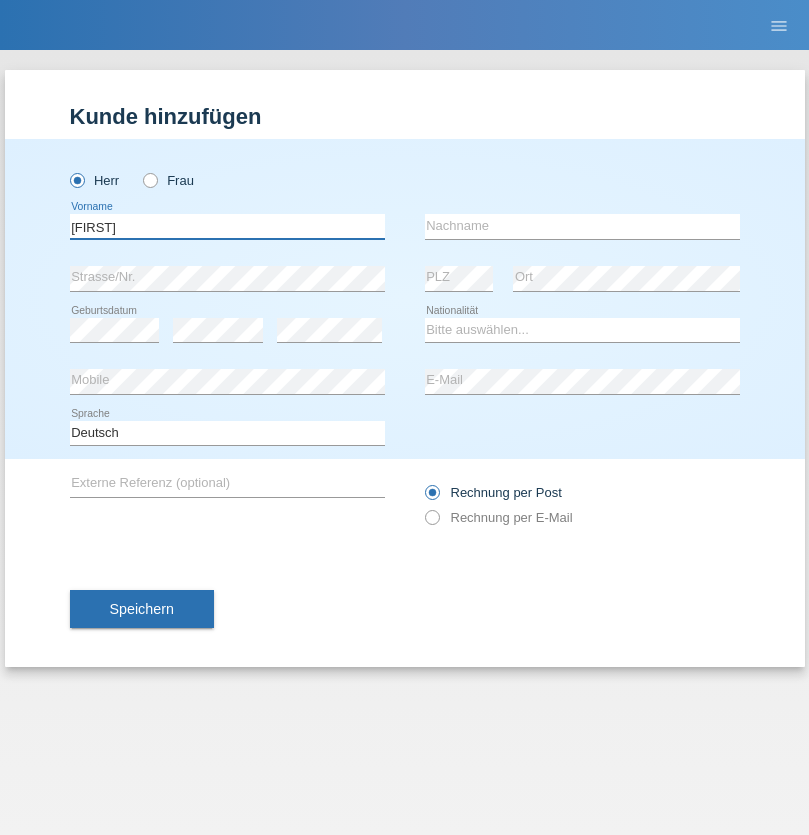 type on "[FIRST]" 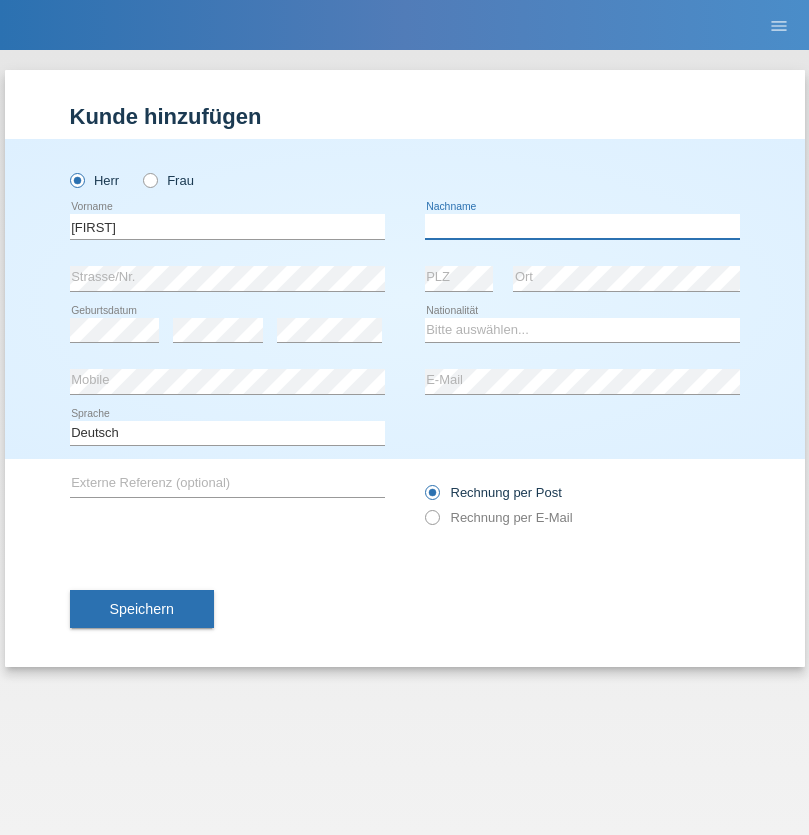 click at bounding box center [582, 226] 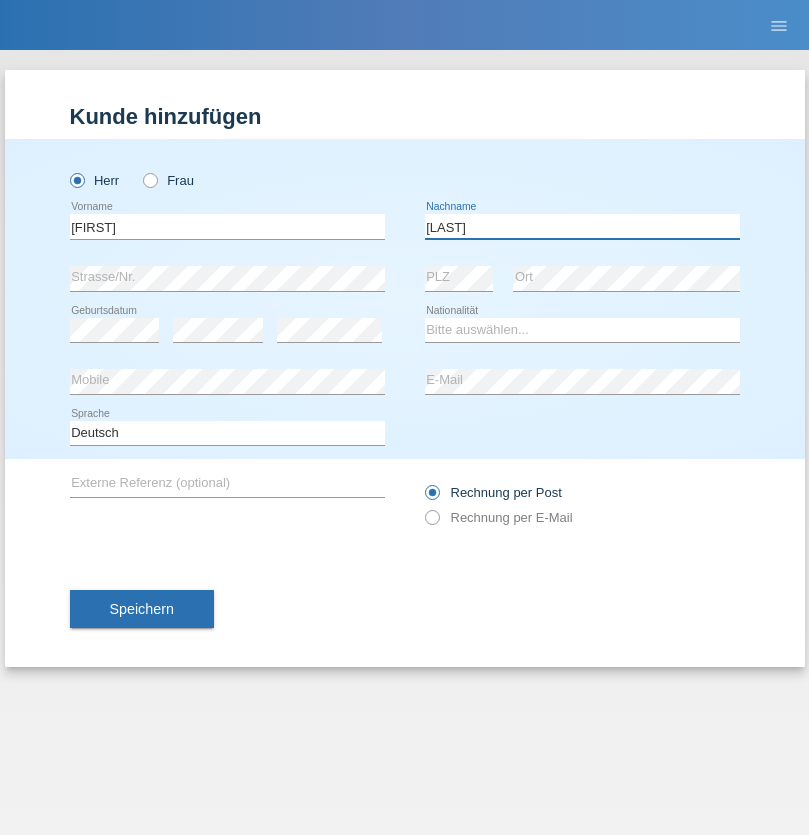 type on "[LAST]" 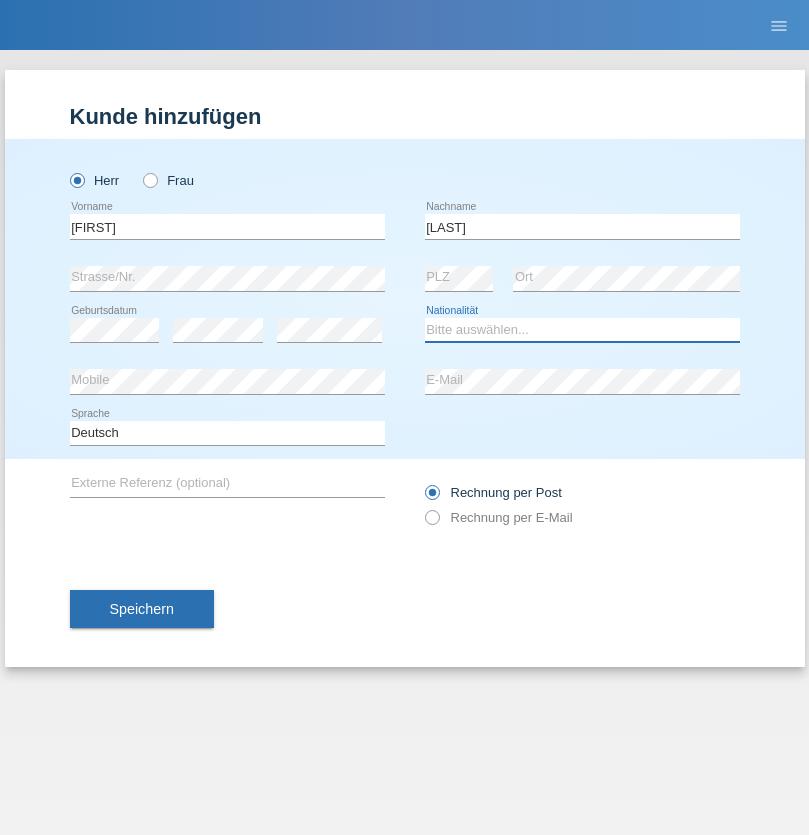 select on "LK" 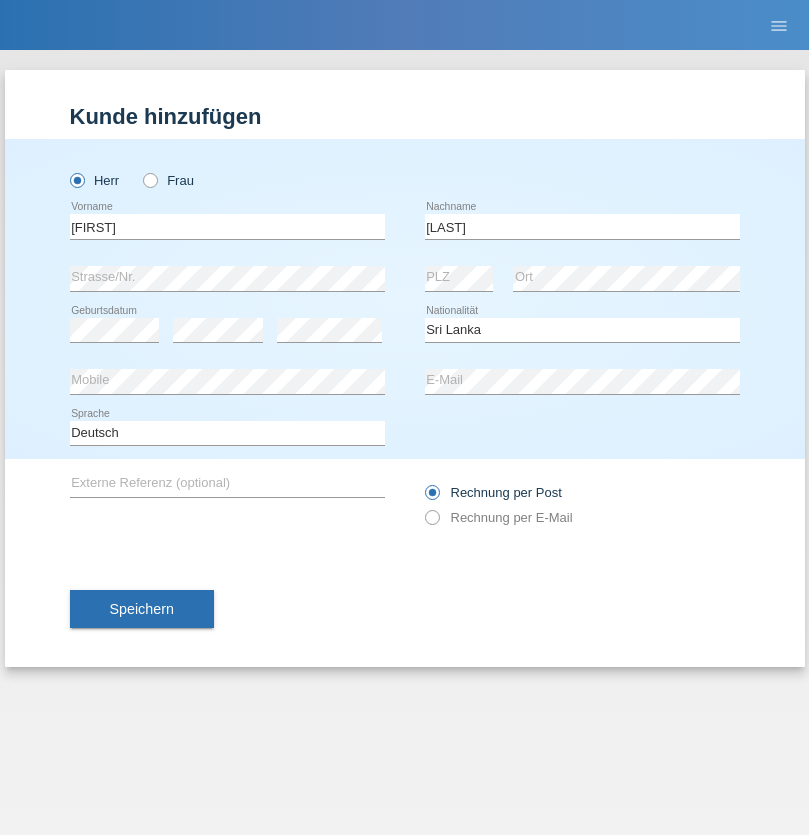 select on "C" 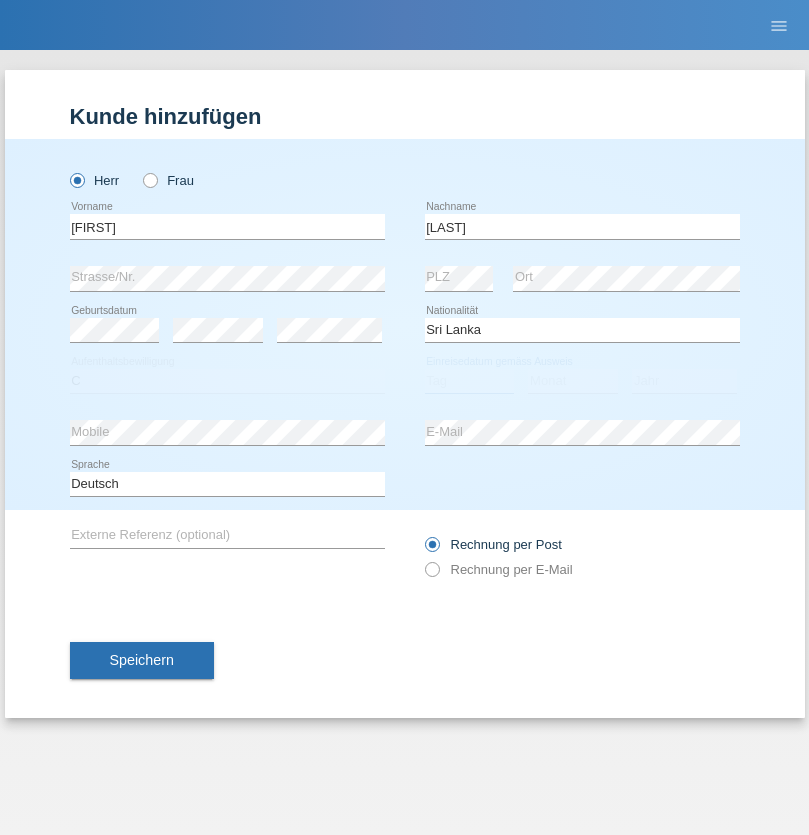 select on "23" 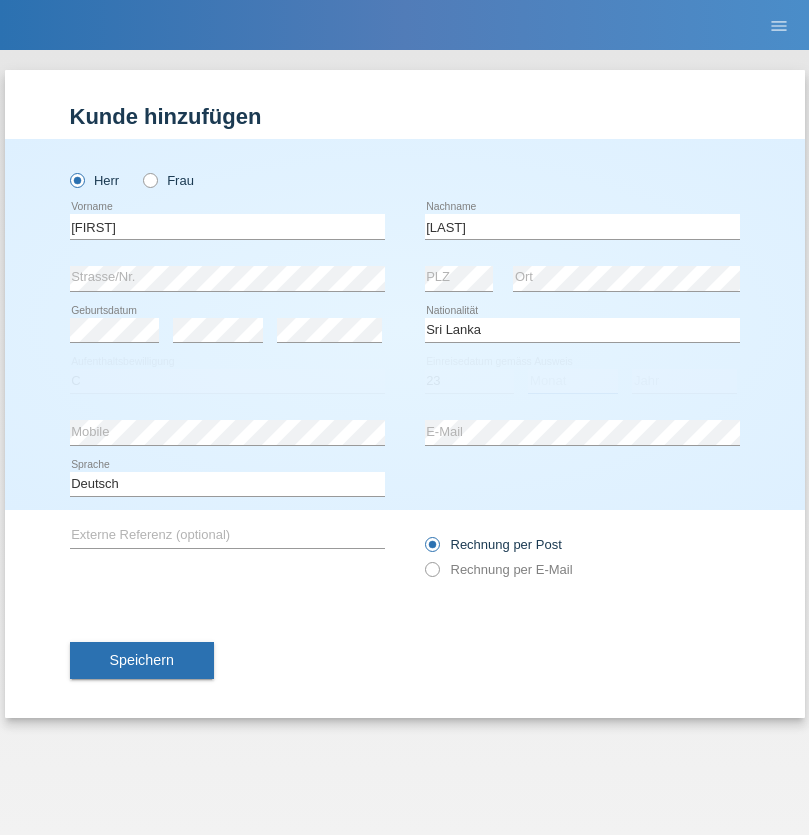 select on "03" 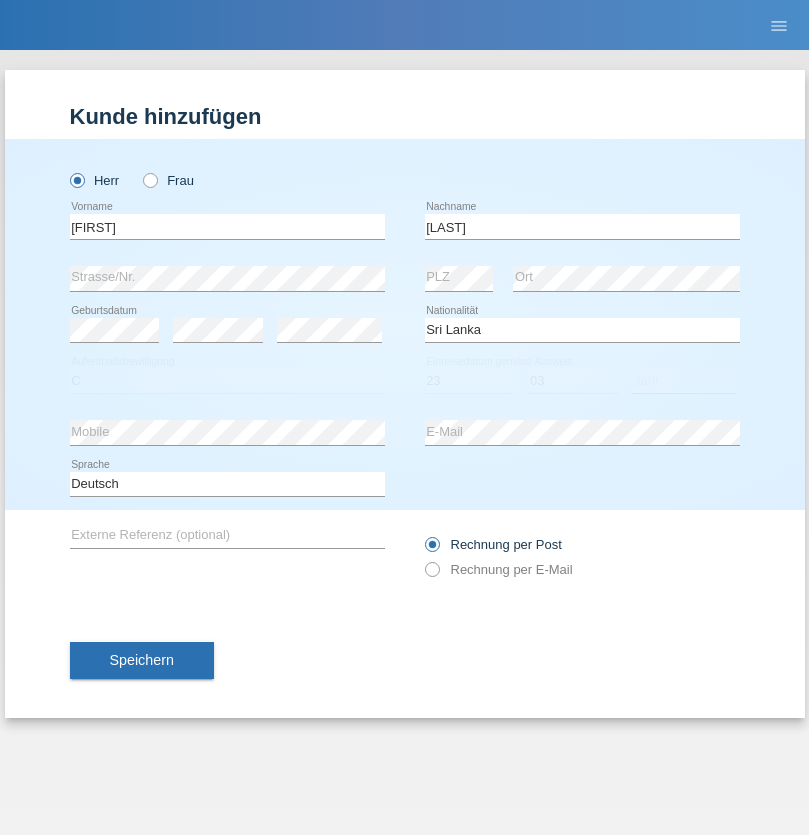select on "2021" 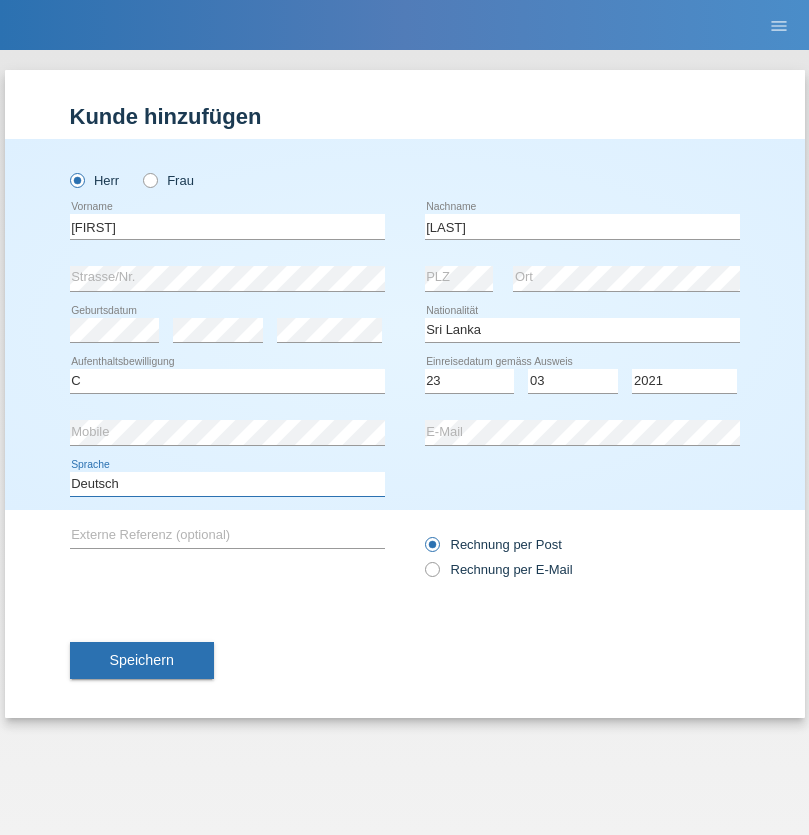 select on "en" 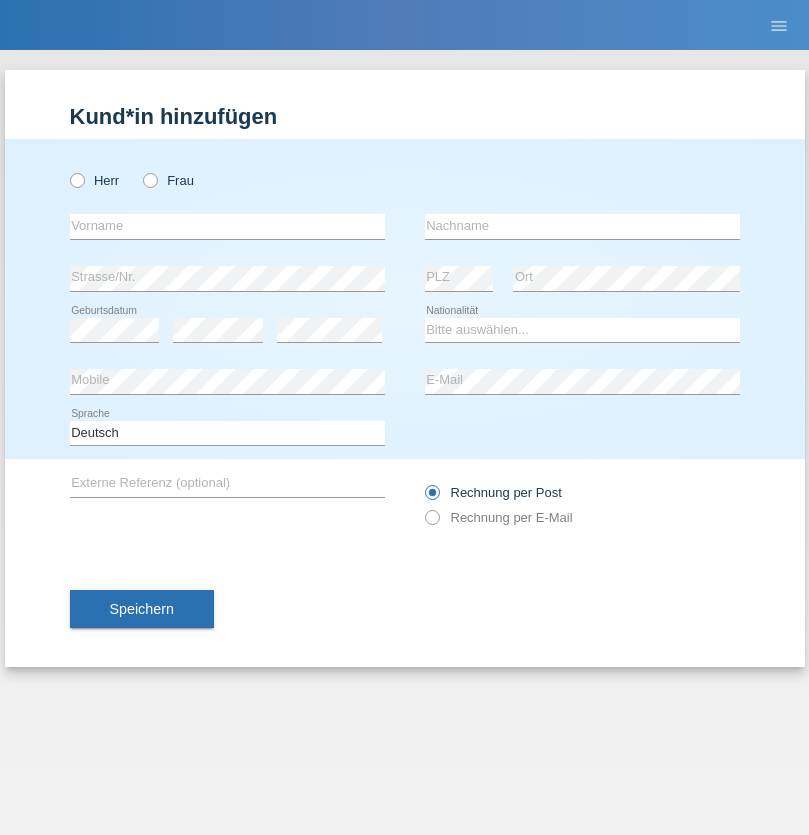 scroll, scrollTop: 0, scrollLeft: 0, axis: both 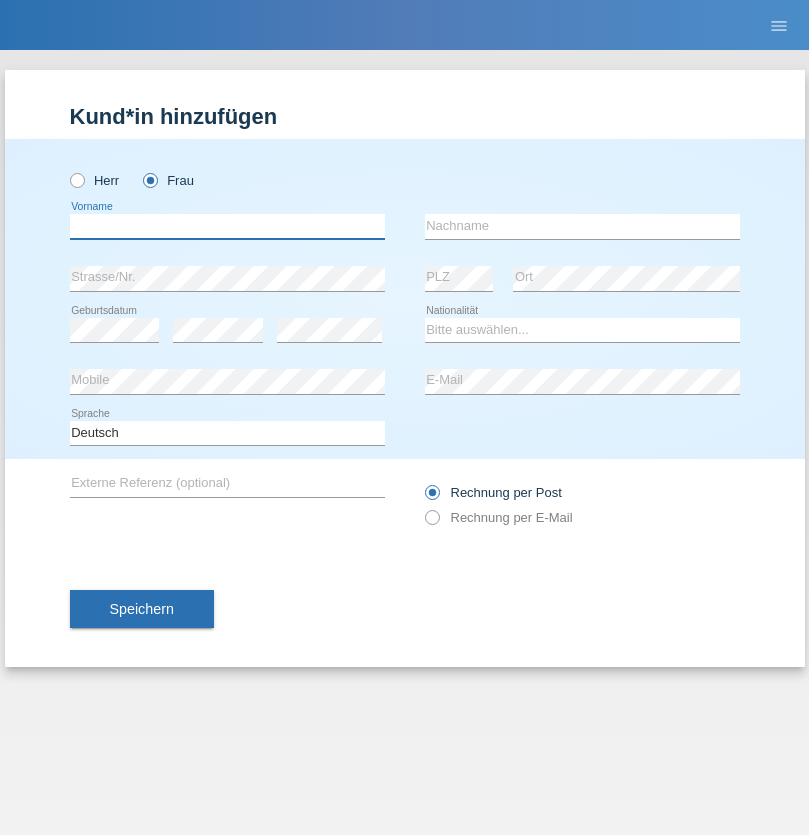 click at bounding box center [227, 226] 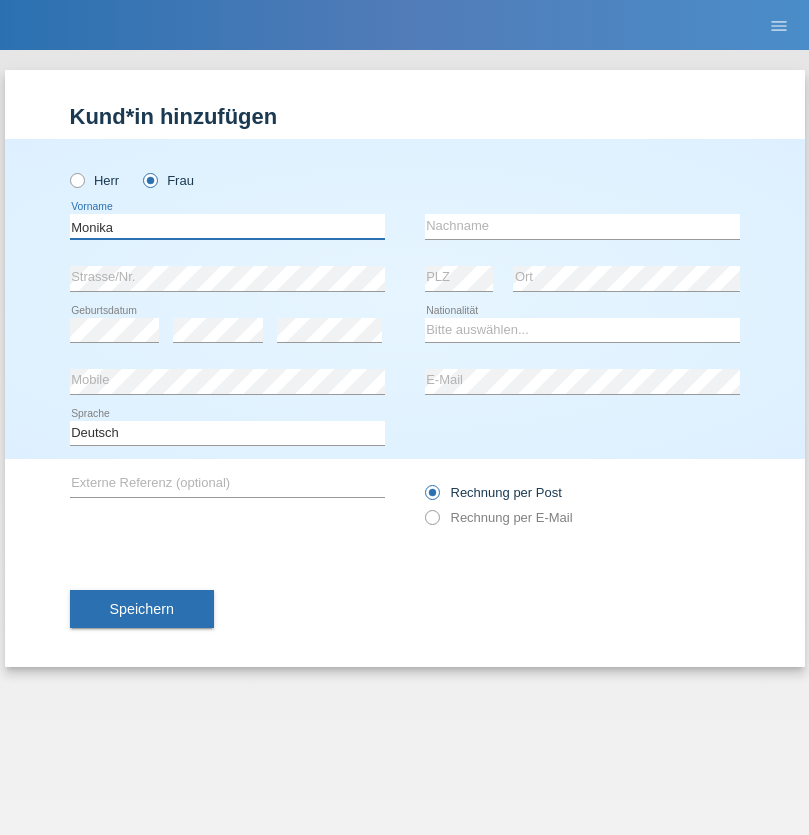 type on "Monika" 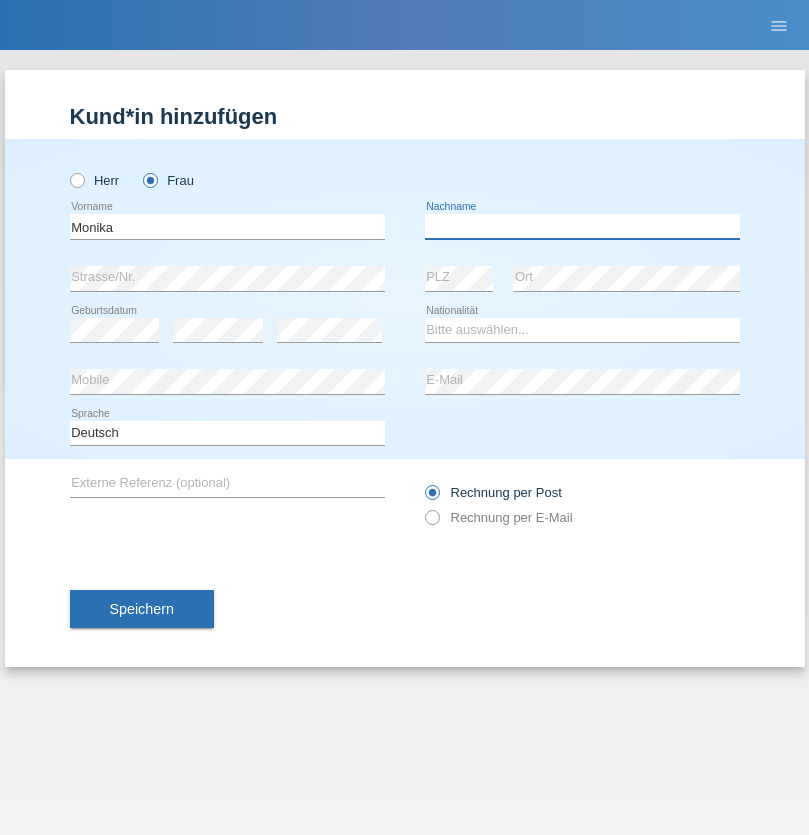 click at bounding box center (582, 226) 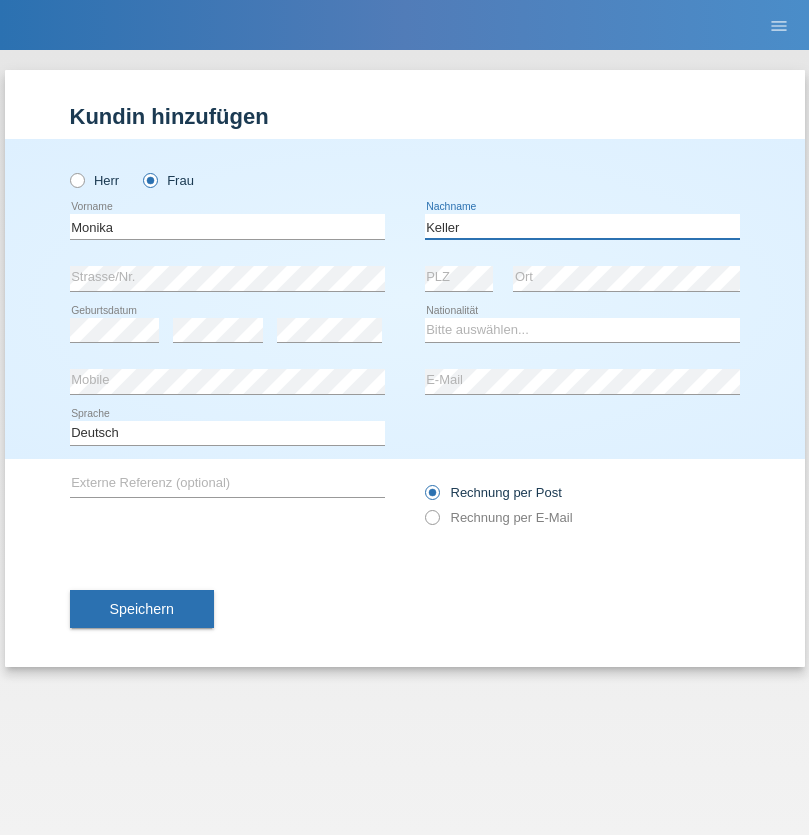 type on "Keller" 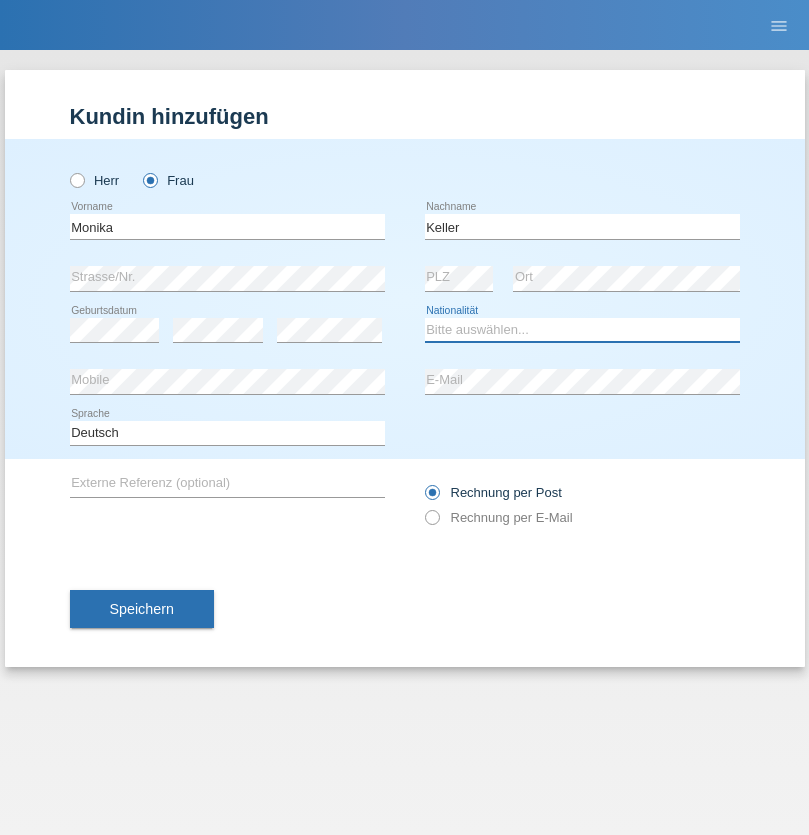 select on "CH" 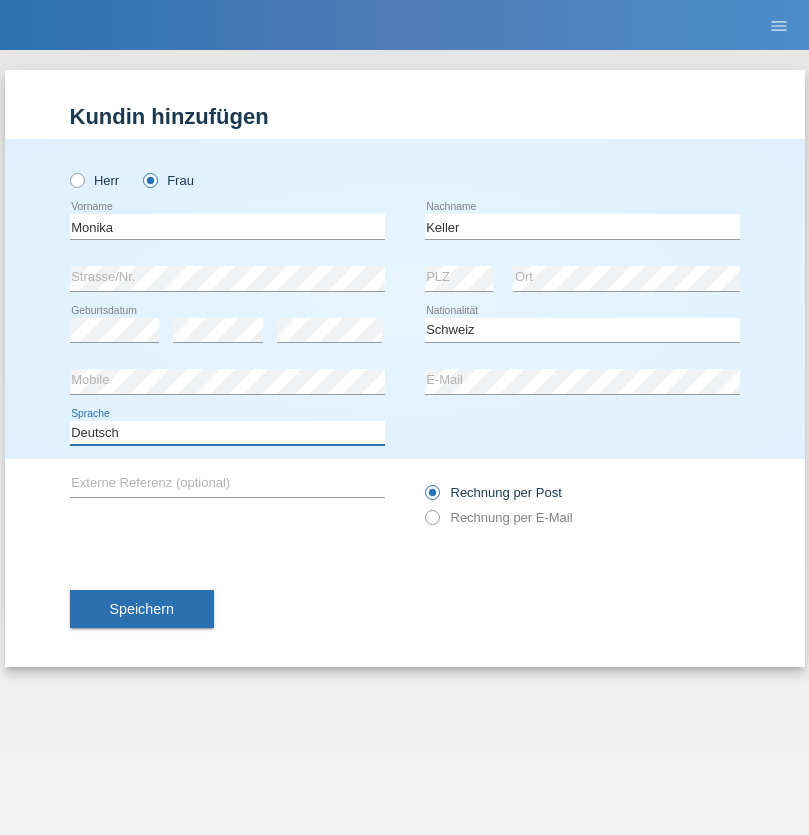 select on "en" 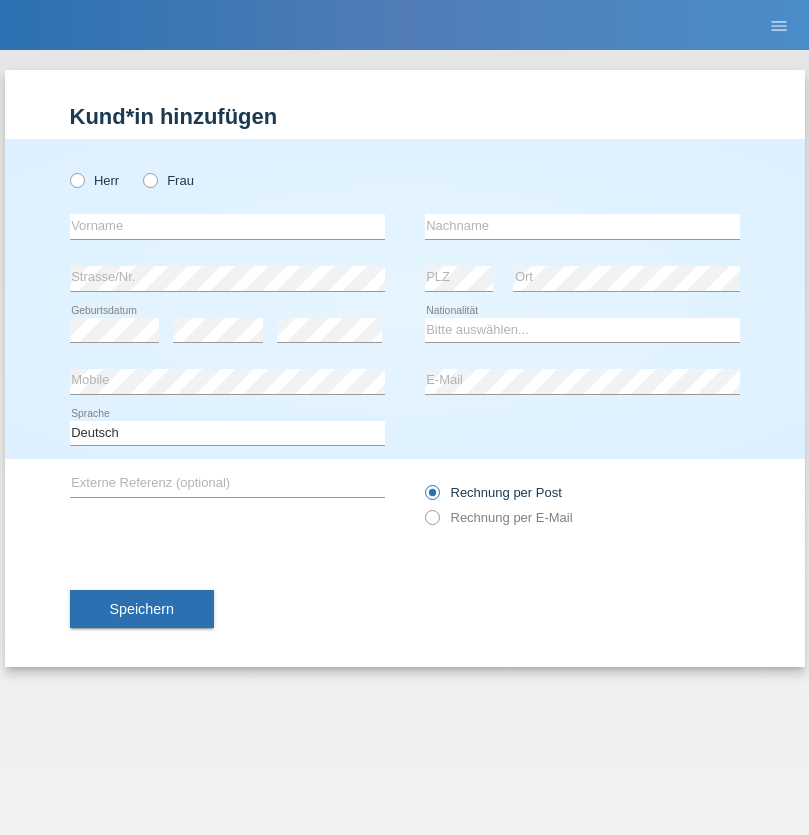 scroll, scrollTop: 0, scrollLeft: 0, axis: both 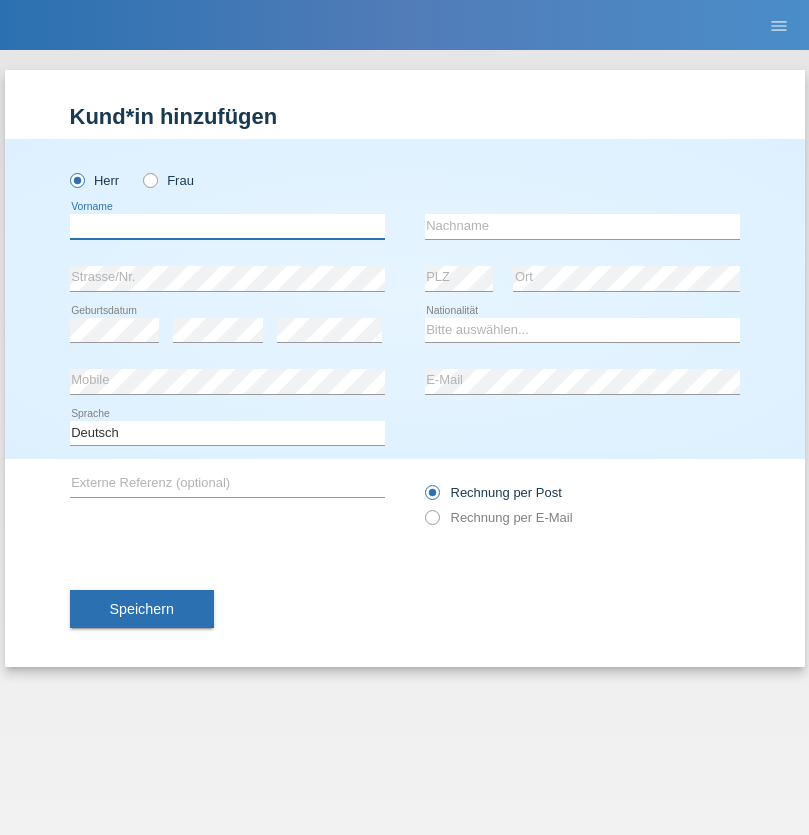 click at bounding box center [227, 226] 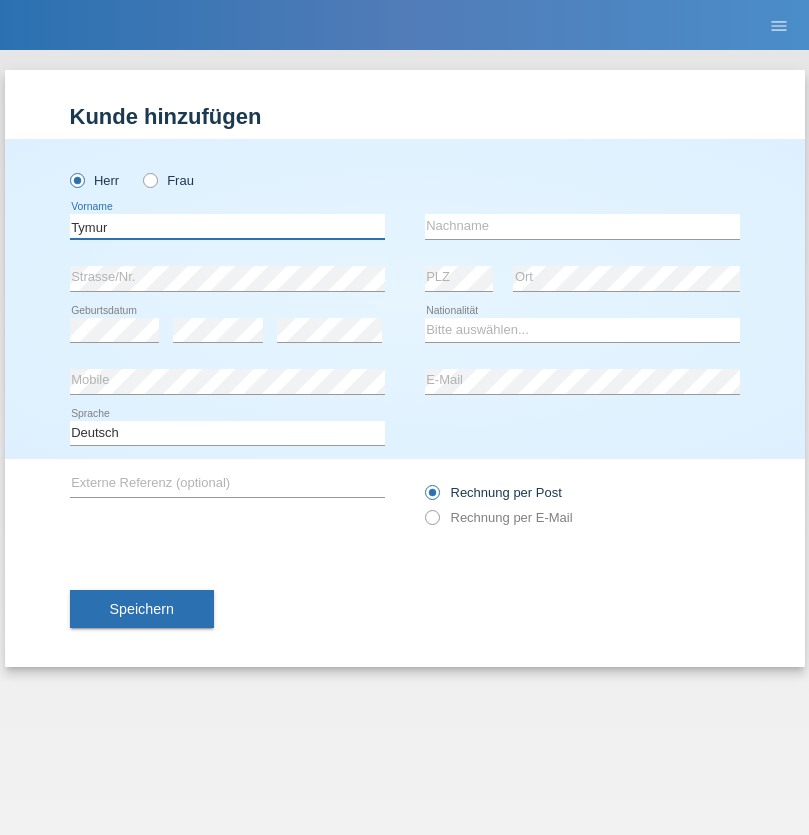 type on "Tymur" 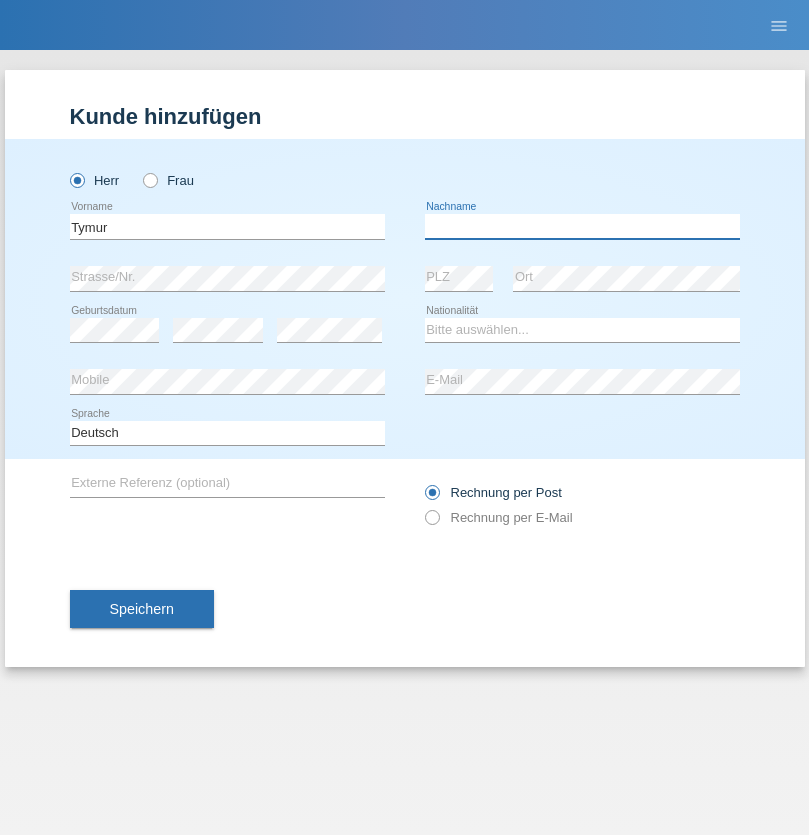 click at bounding box center [582, 226] 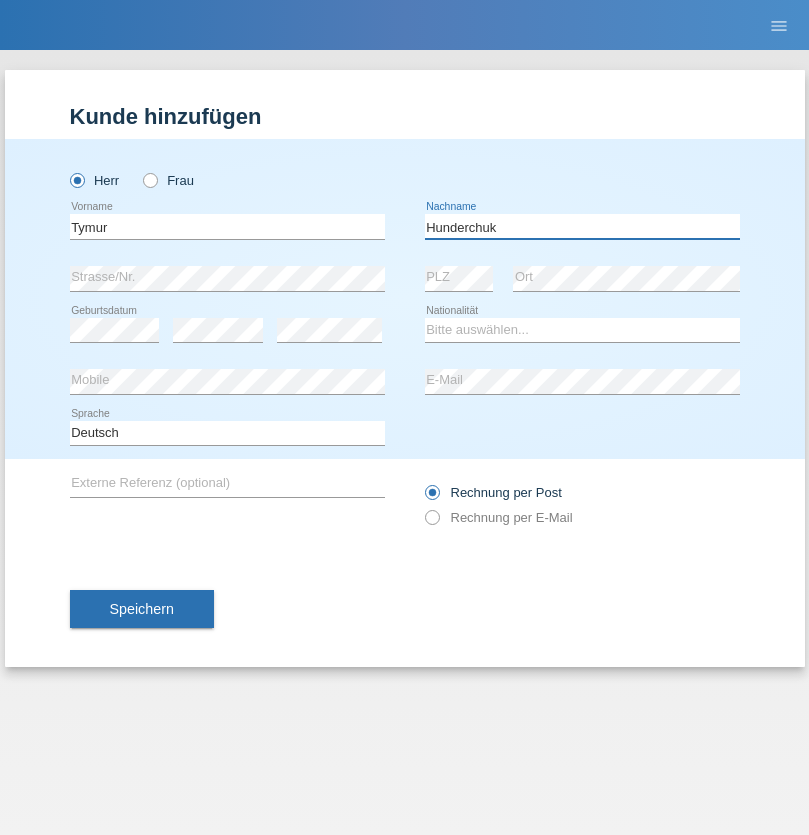 type on "Hunderchuk" 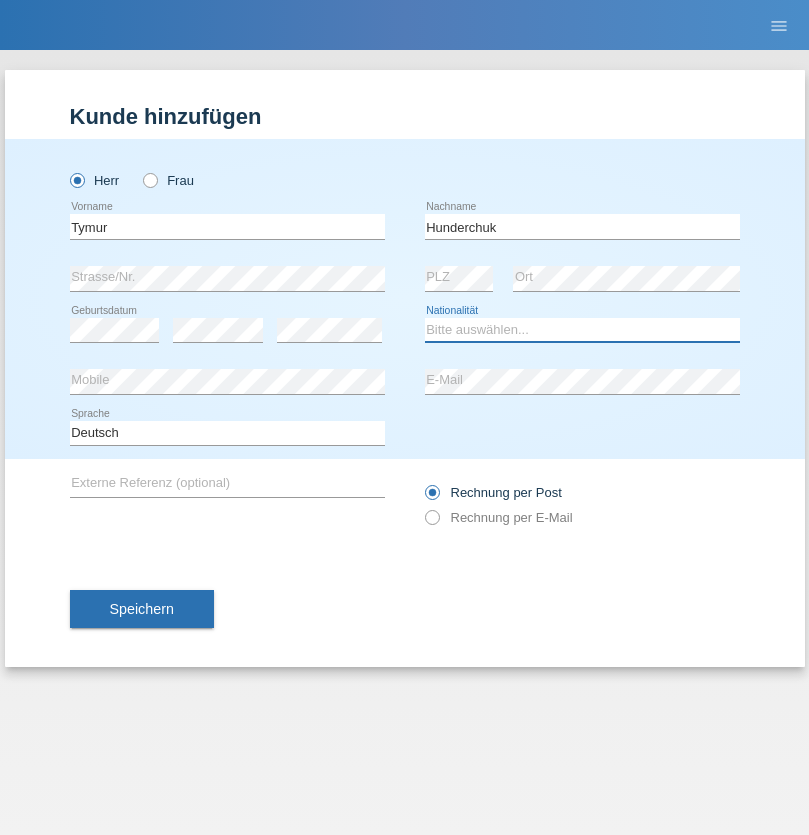 select on "UA" 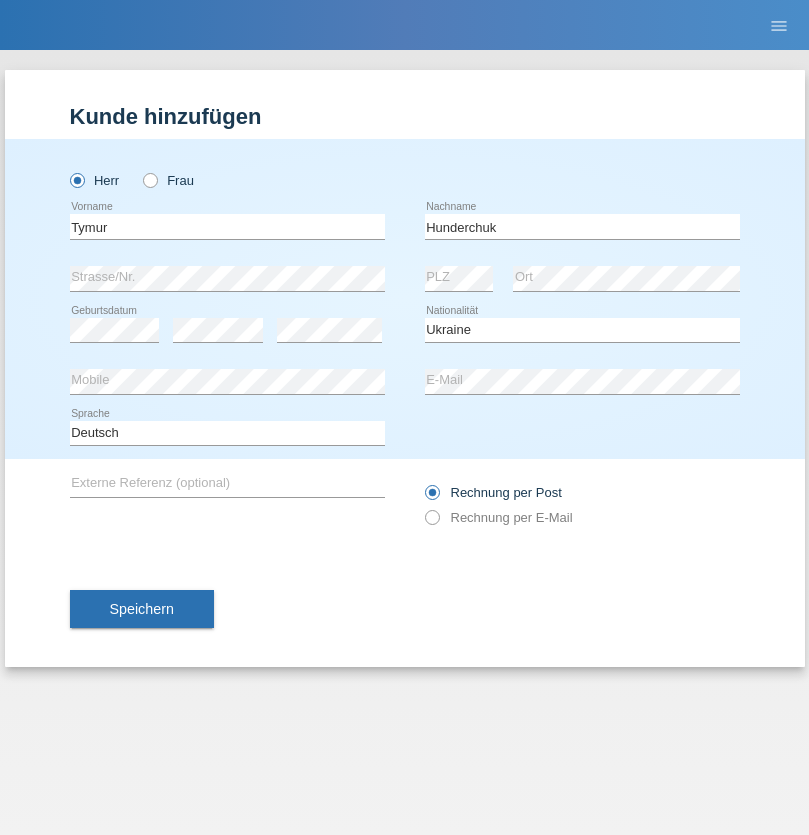 select on "C" 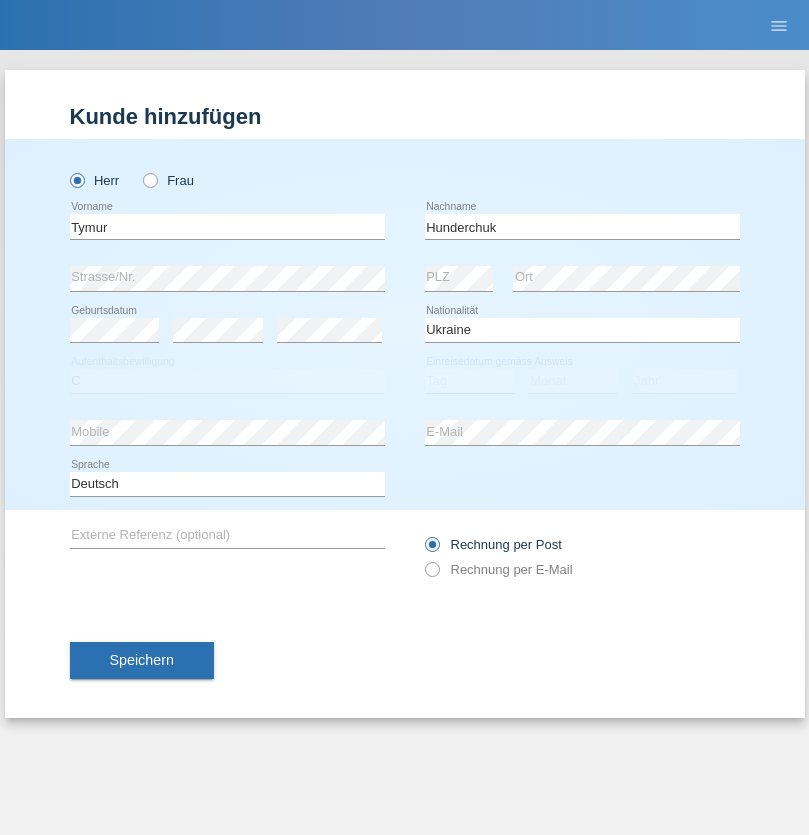 select on "20" 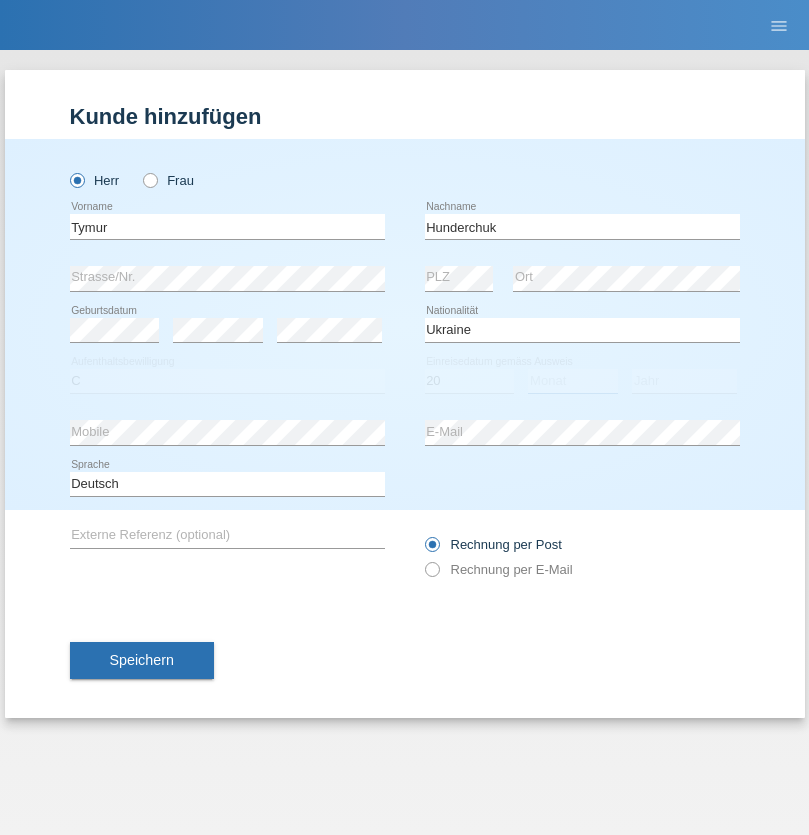 select on "08" 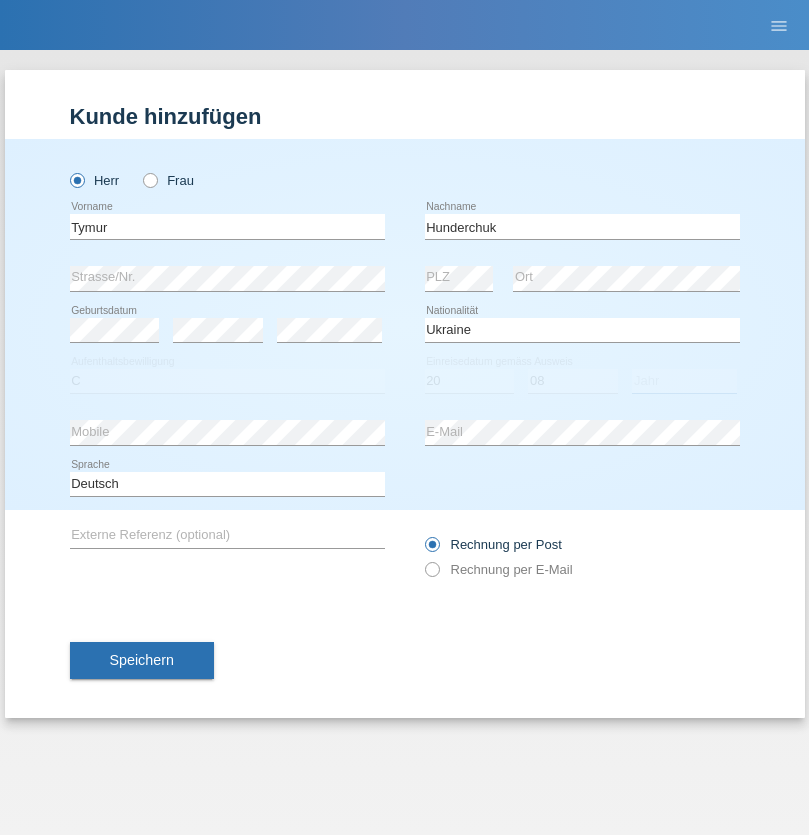 select on "2021" 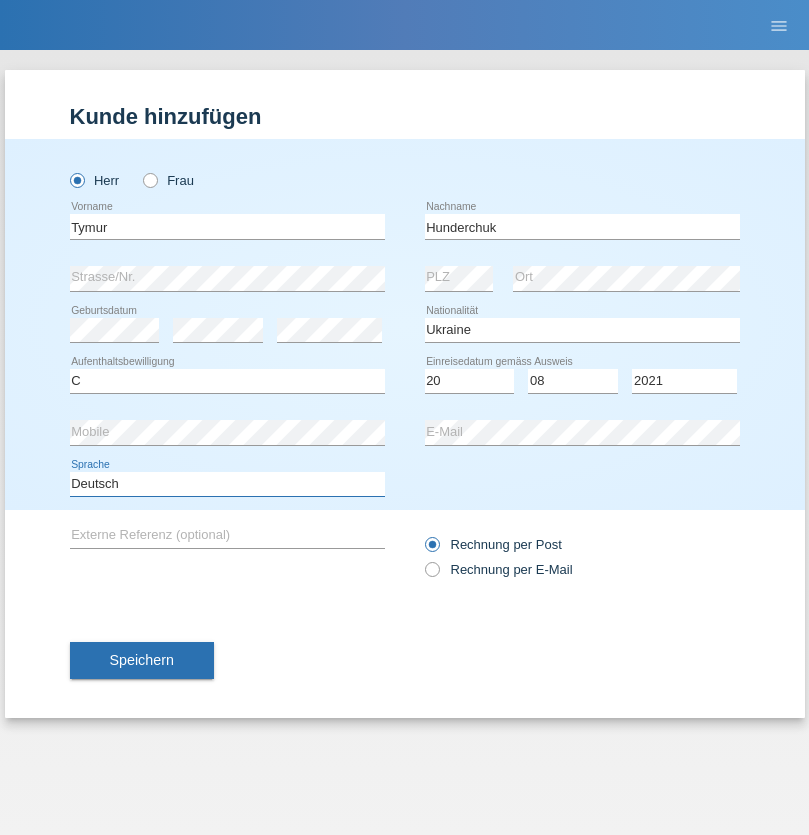 select on "en" 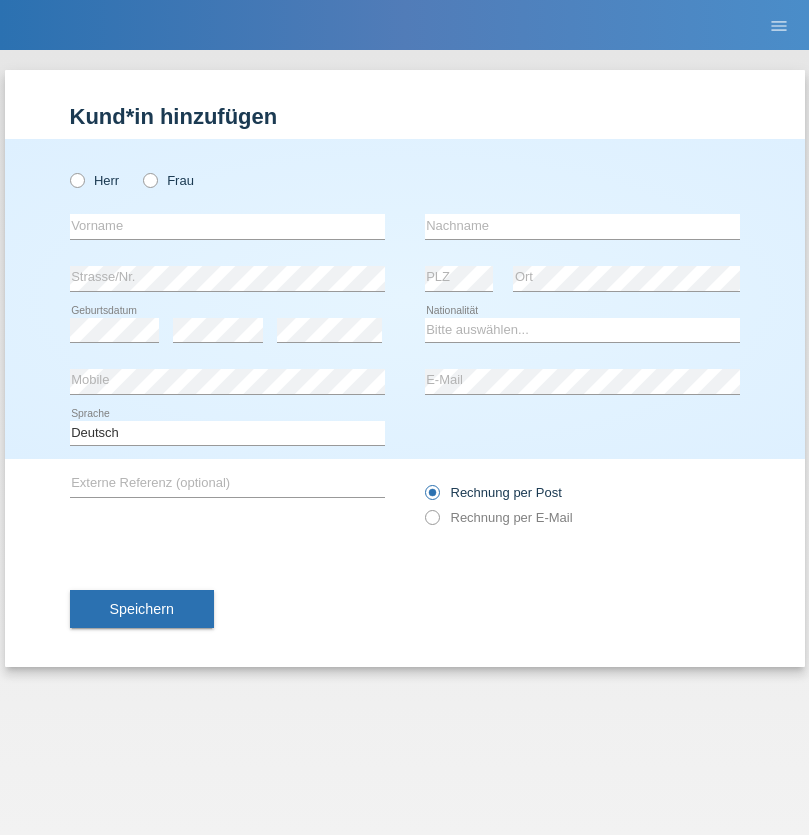 scroll, scrollTop: 0, scrollLeft: 0, axis: both 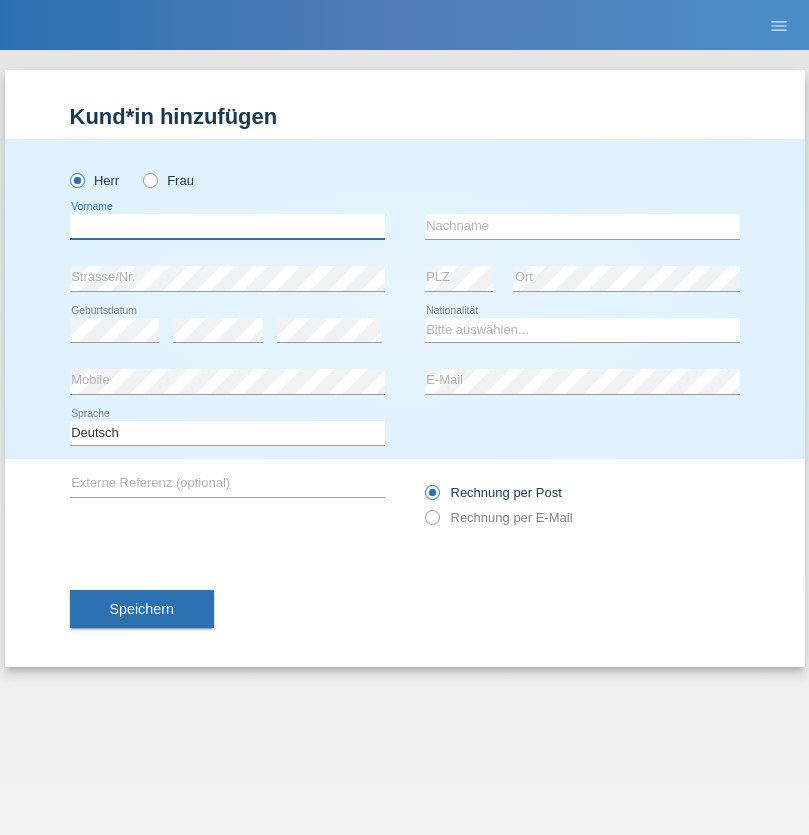 click at bounding box center [227, 226] 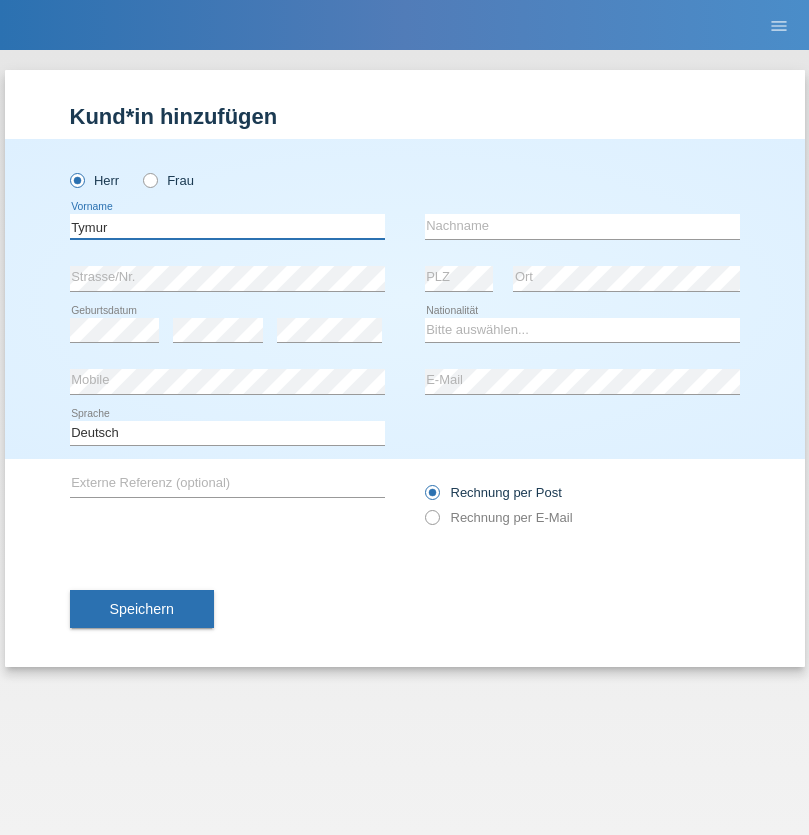 type on "Tymur" 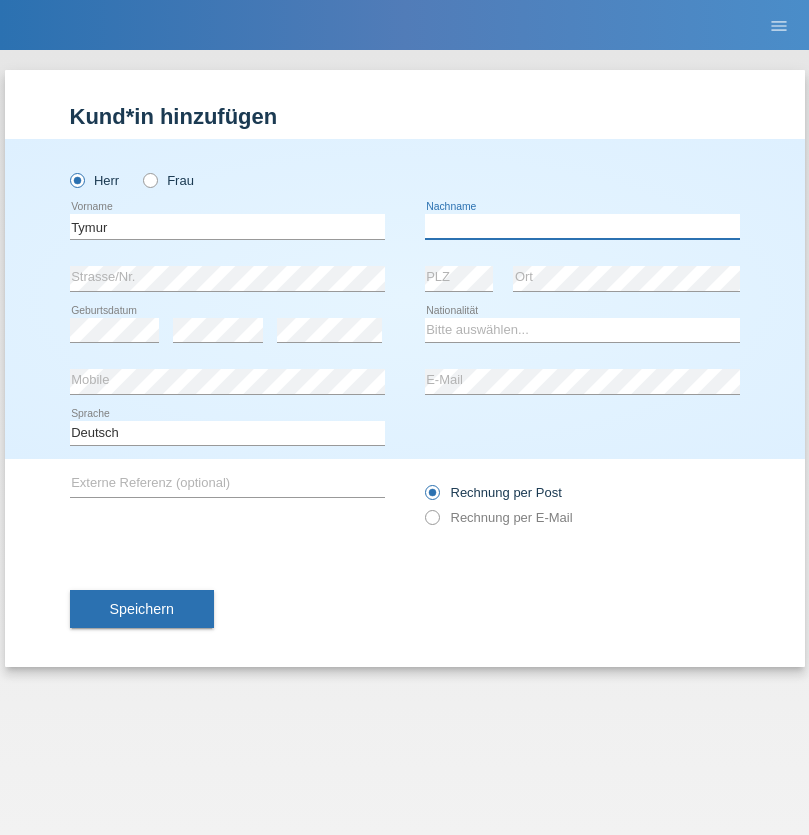 click at bounding box center [582, 226] 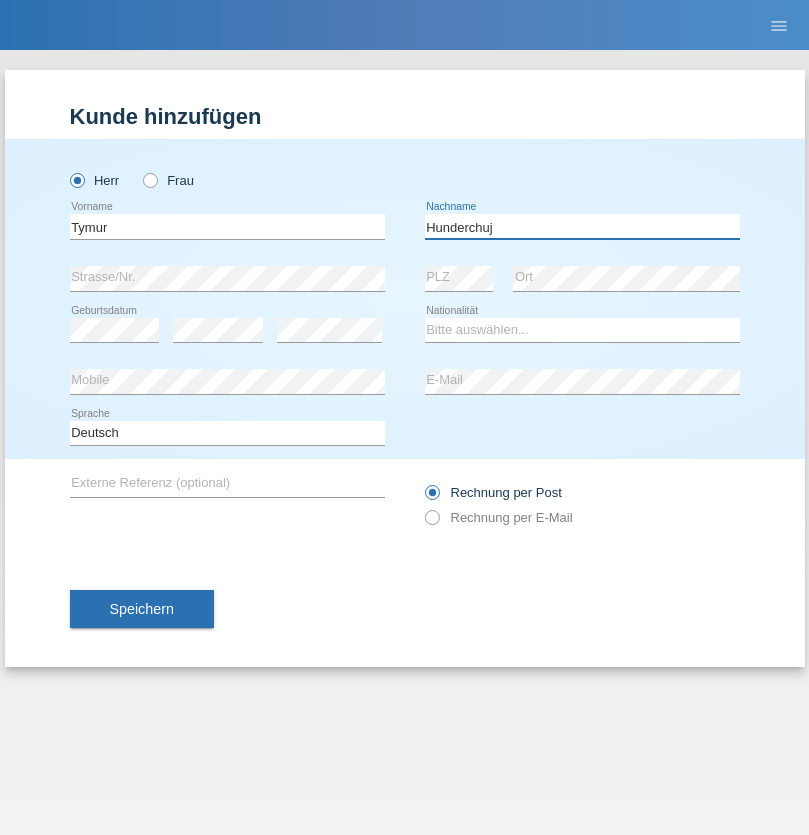 type on "Hunderchuj" 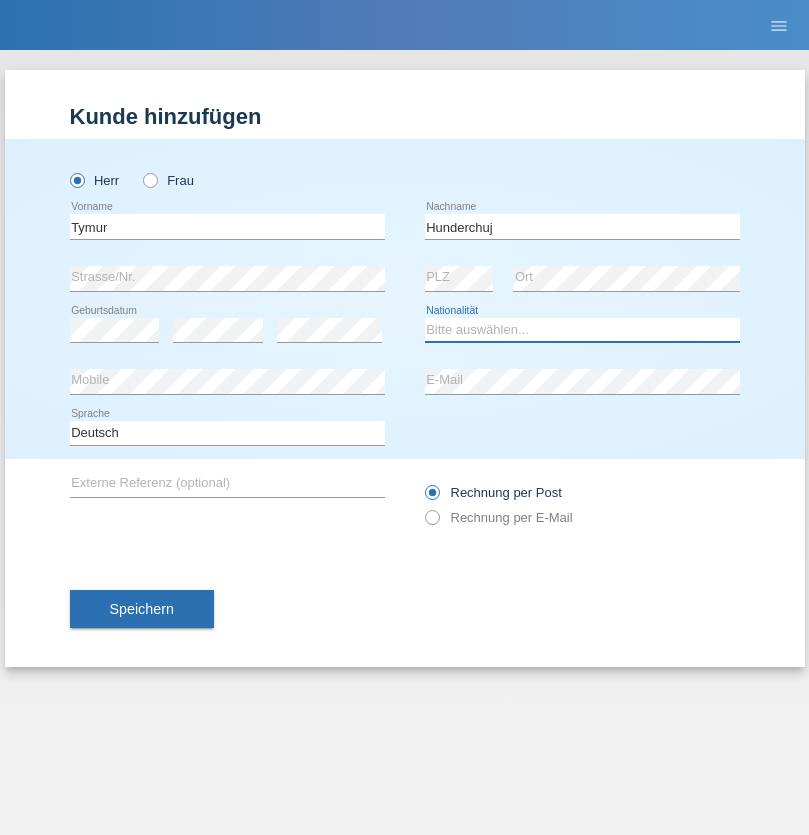 select on "UA" 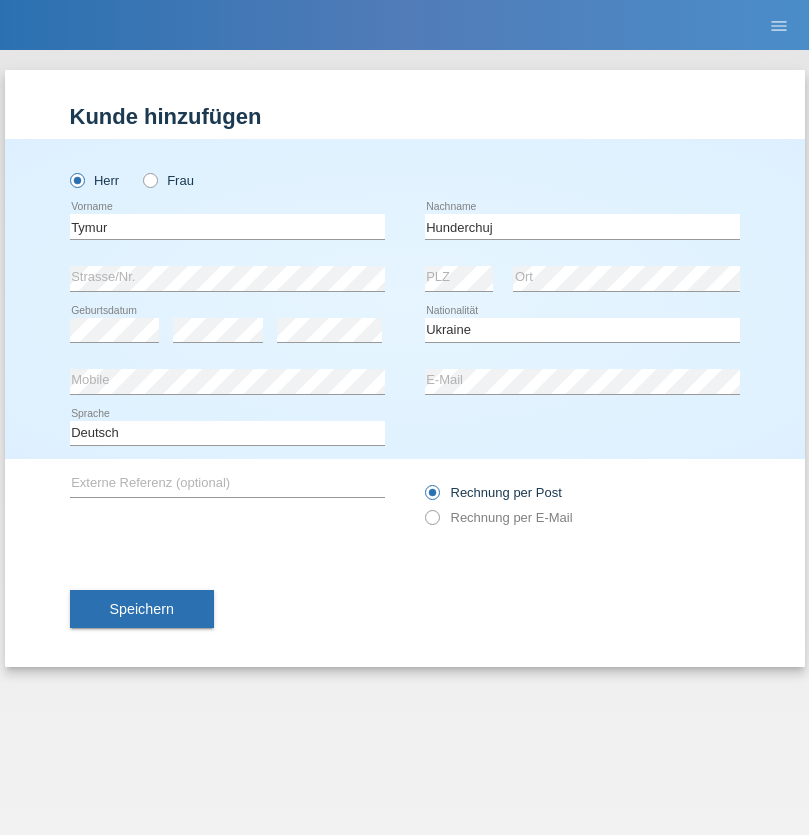 select on "C" 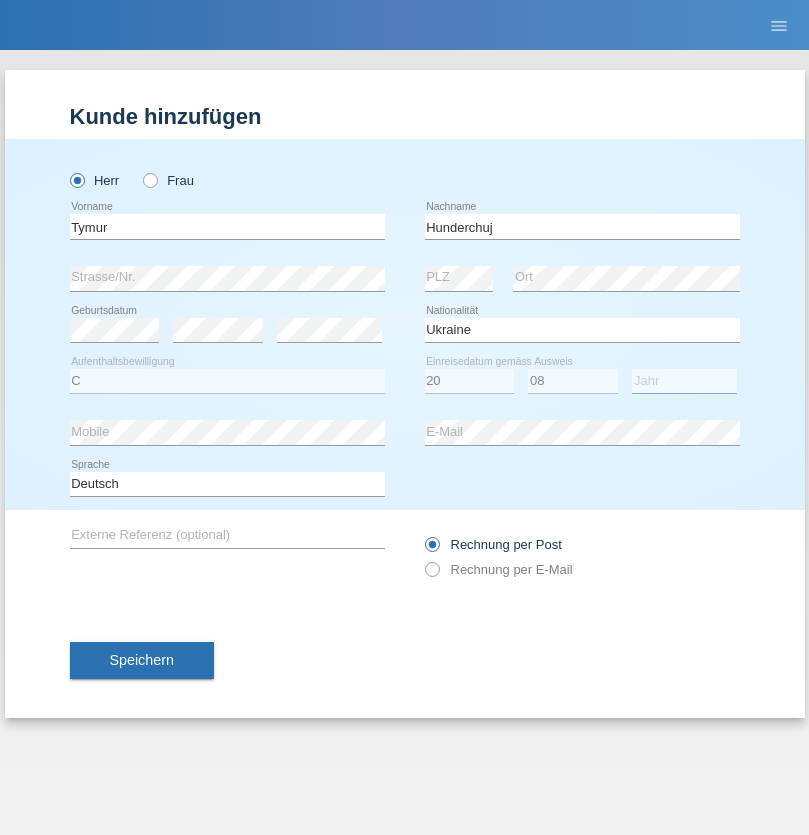 select on "2021" 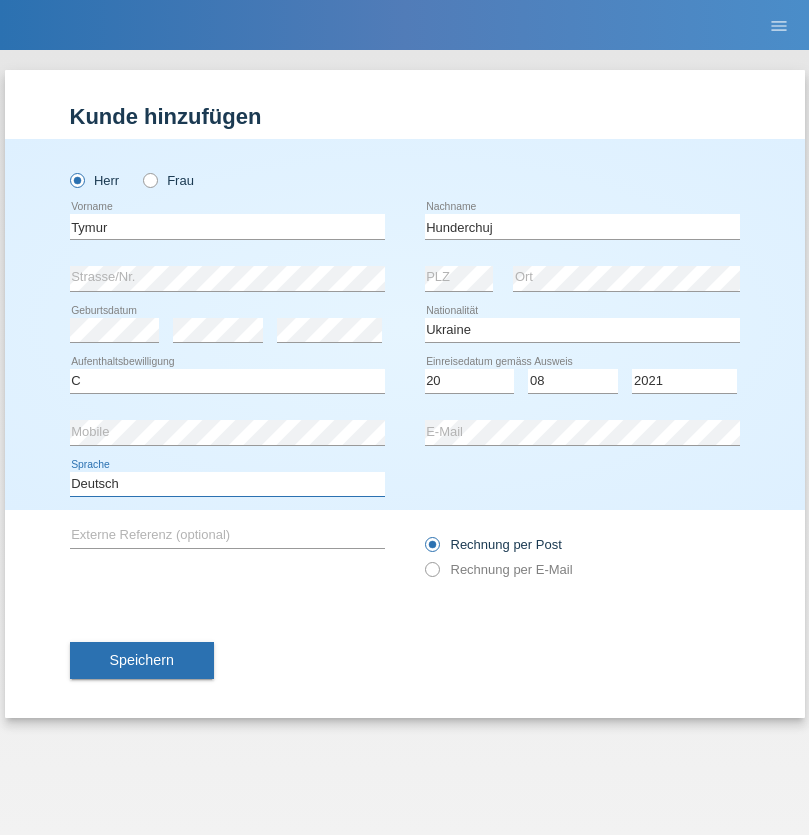 select on "en" 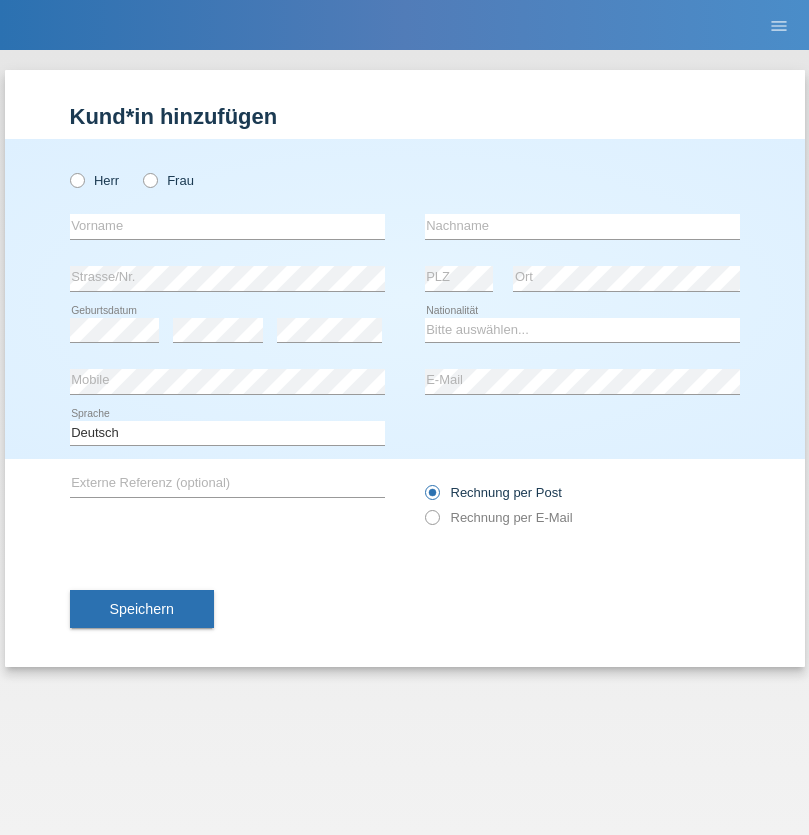 scroll, scrollTop: 0, scrollLeft: 0, axis: both 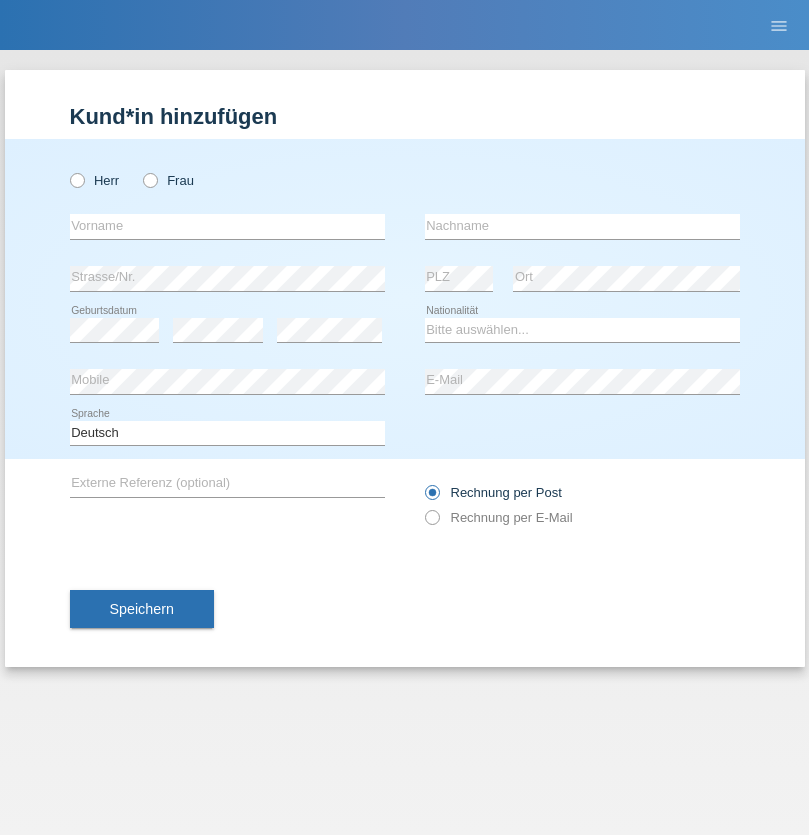 radio on "true" 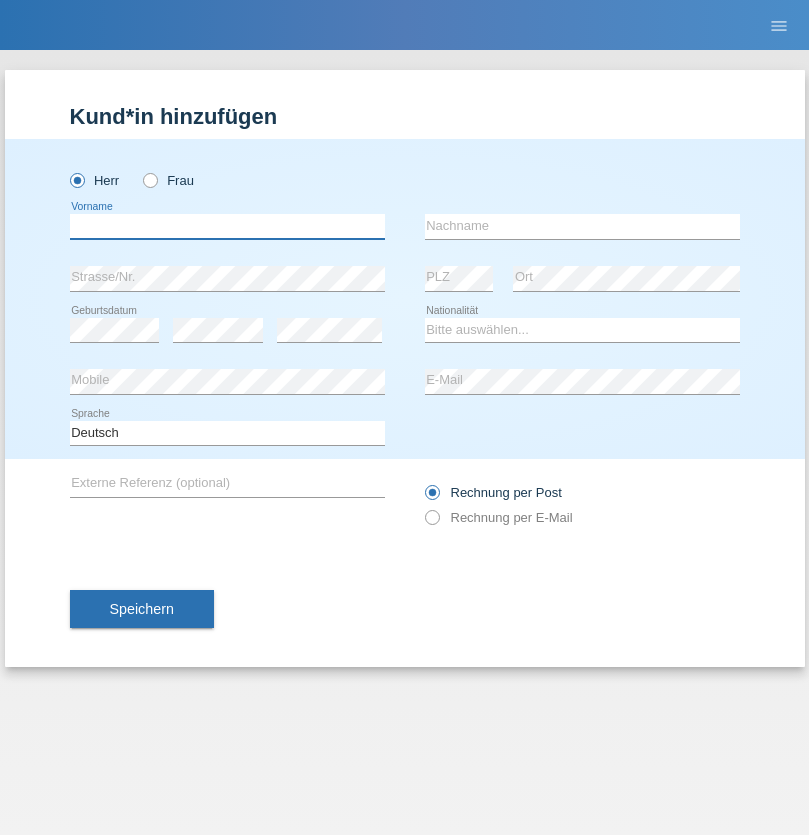 click at bounding box center (227, 226) 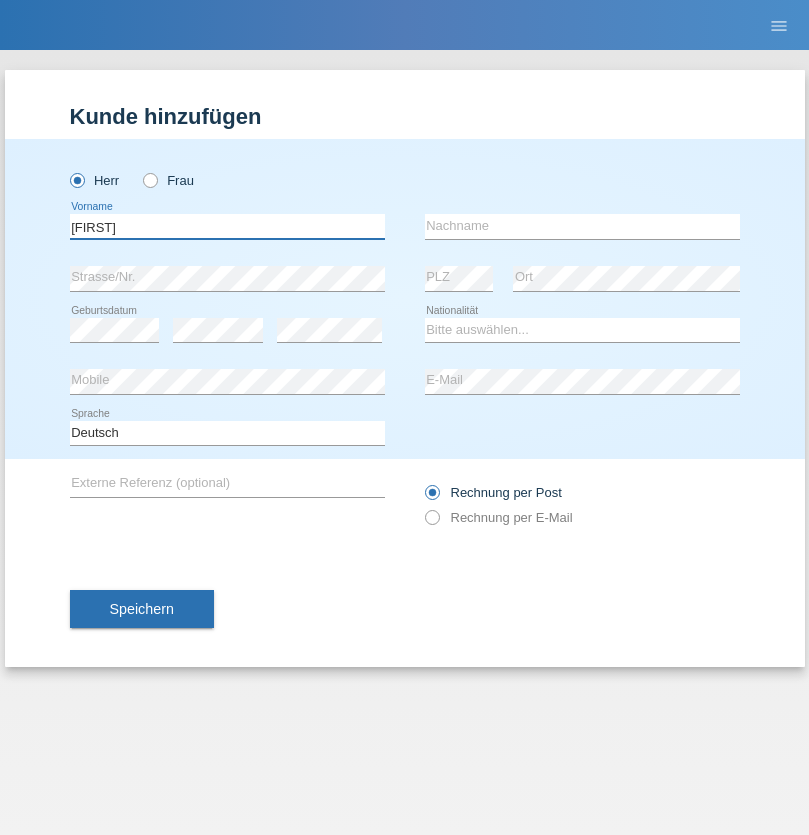 type on "[FIRST]" 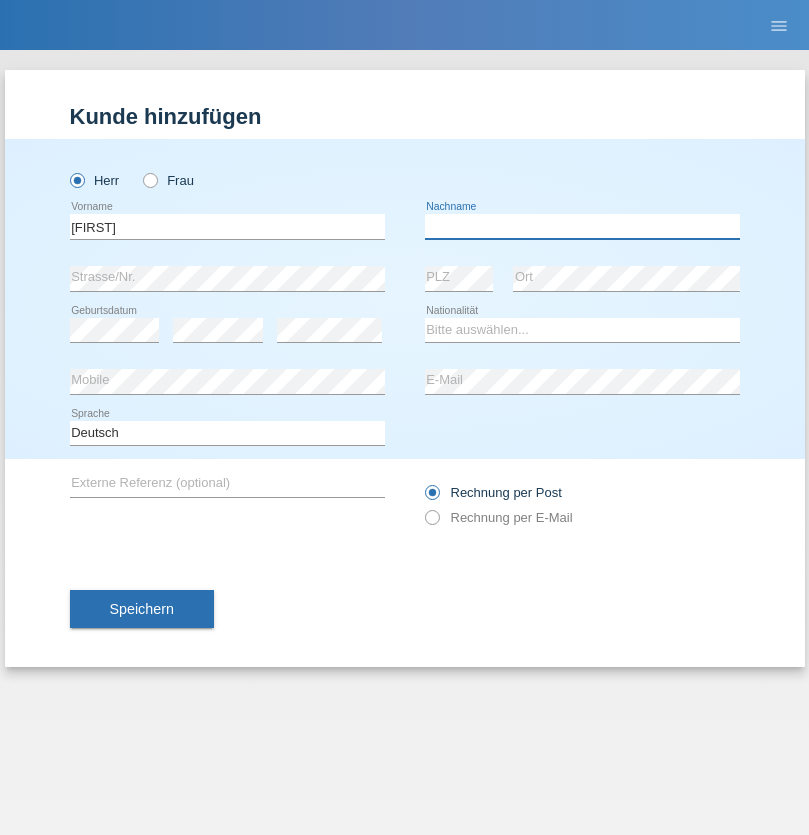 click at bounding box center [582, 226] 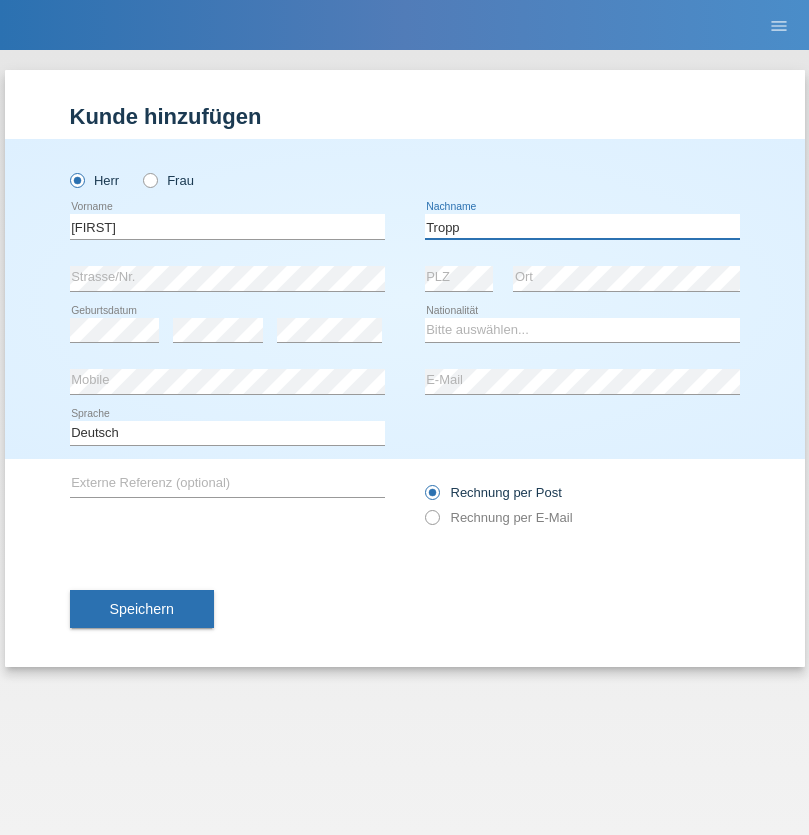 type on "Tropp" 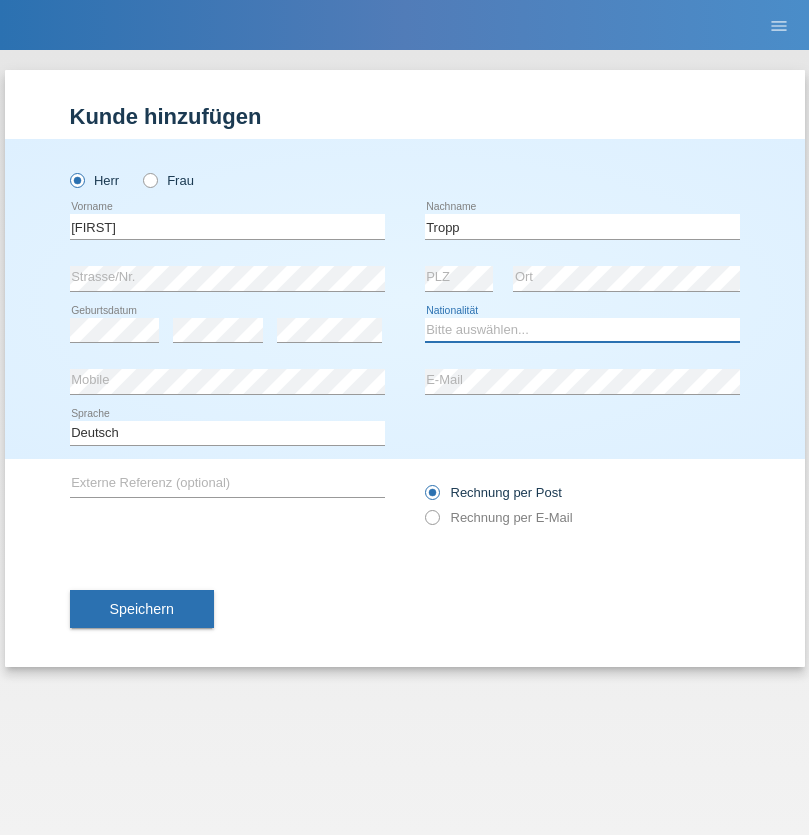 select on "SK" 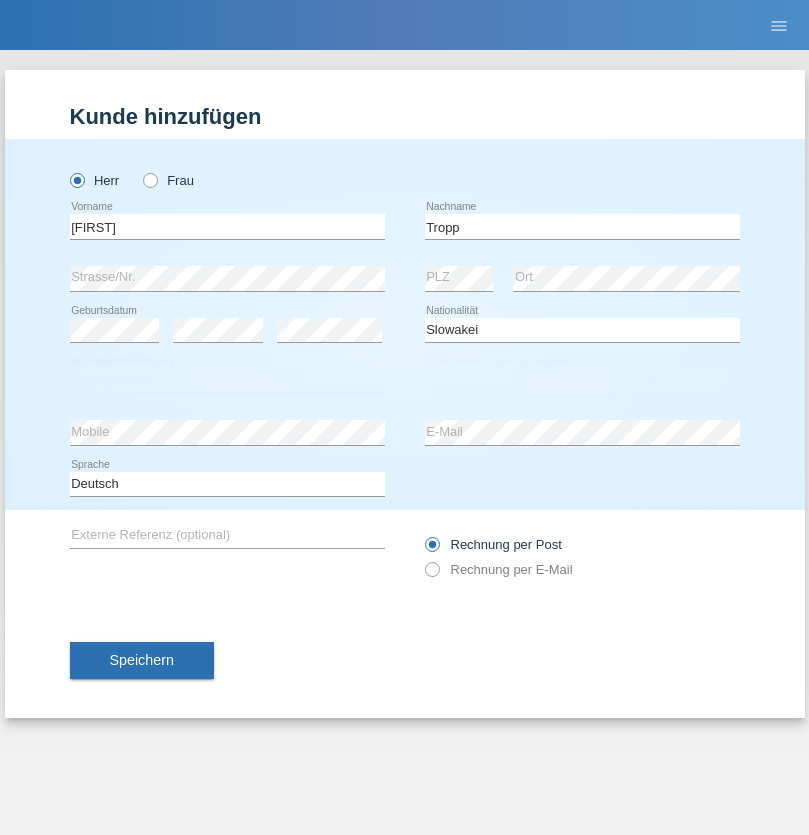 select on "C" 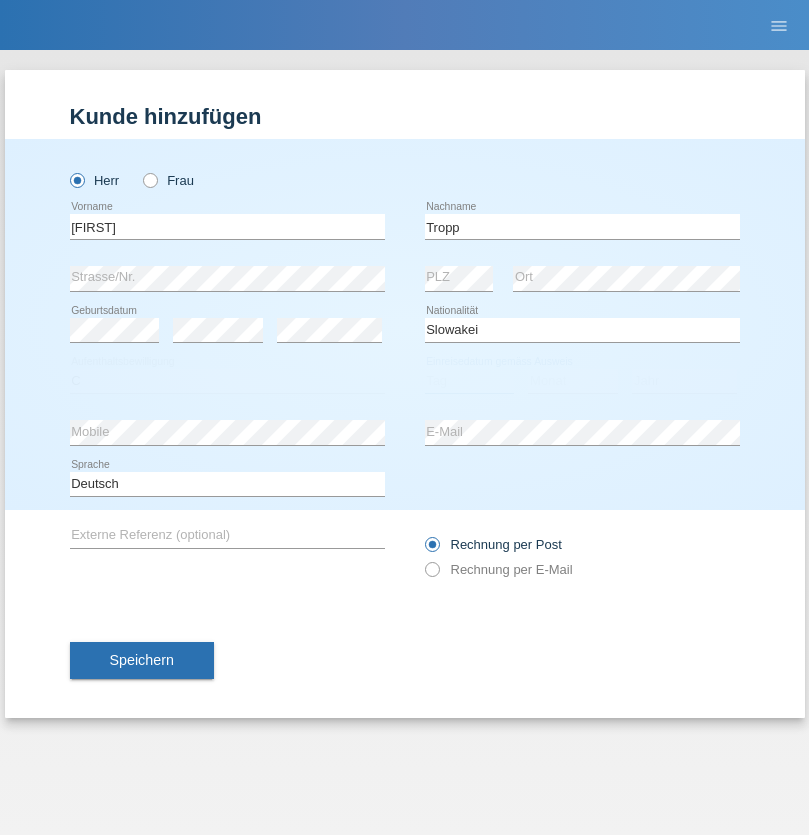 select on "08" 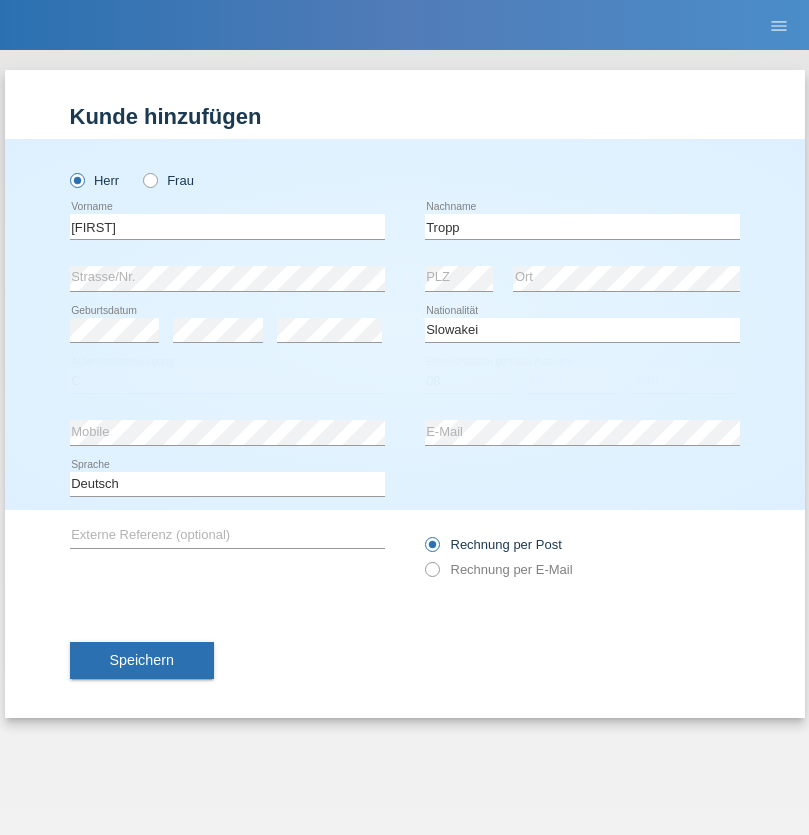 select on "08" 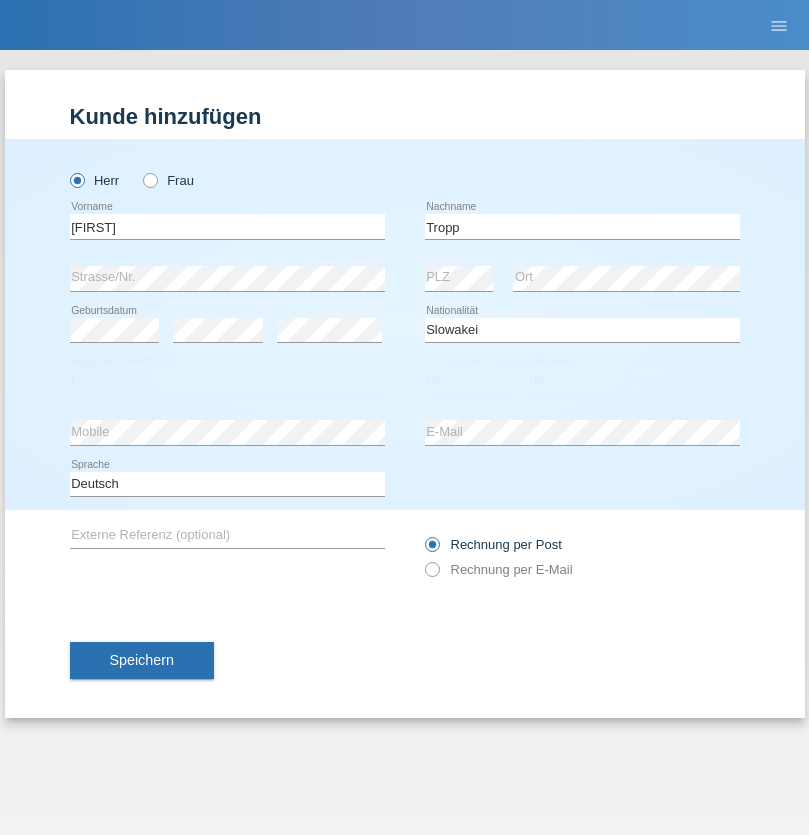 select on "2021" 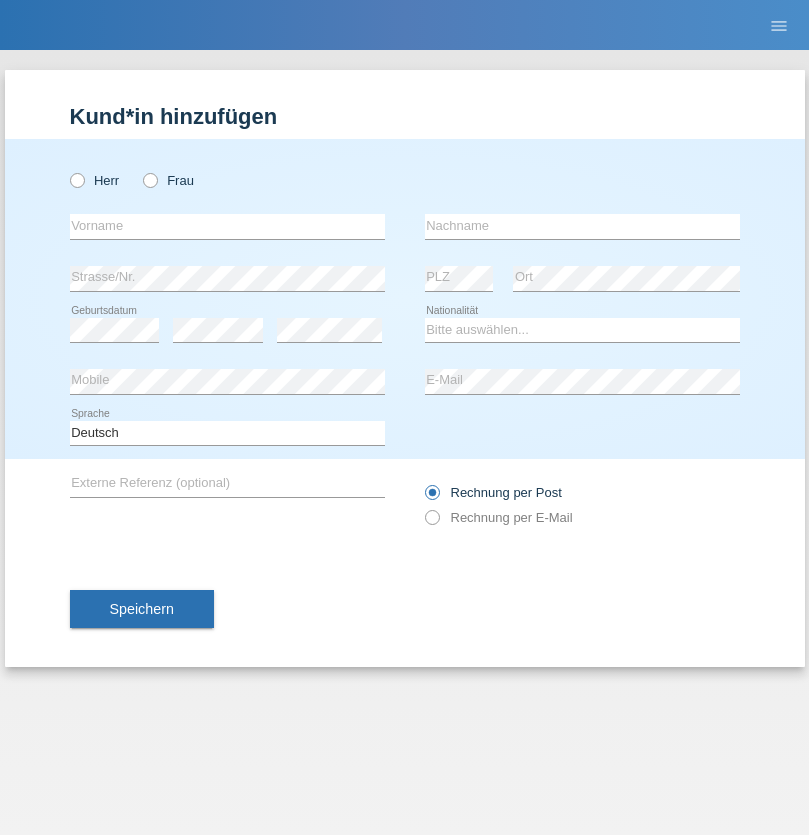 scroll, scrollTop: 0, scrollLeft: 0, axis: both 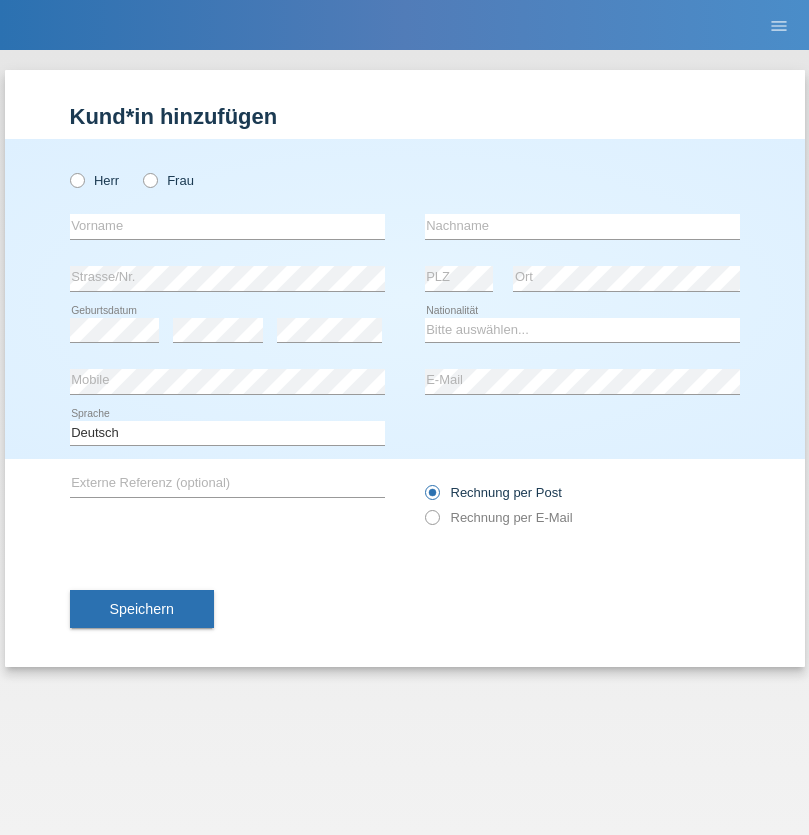 radio on "true" 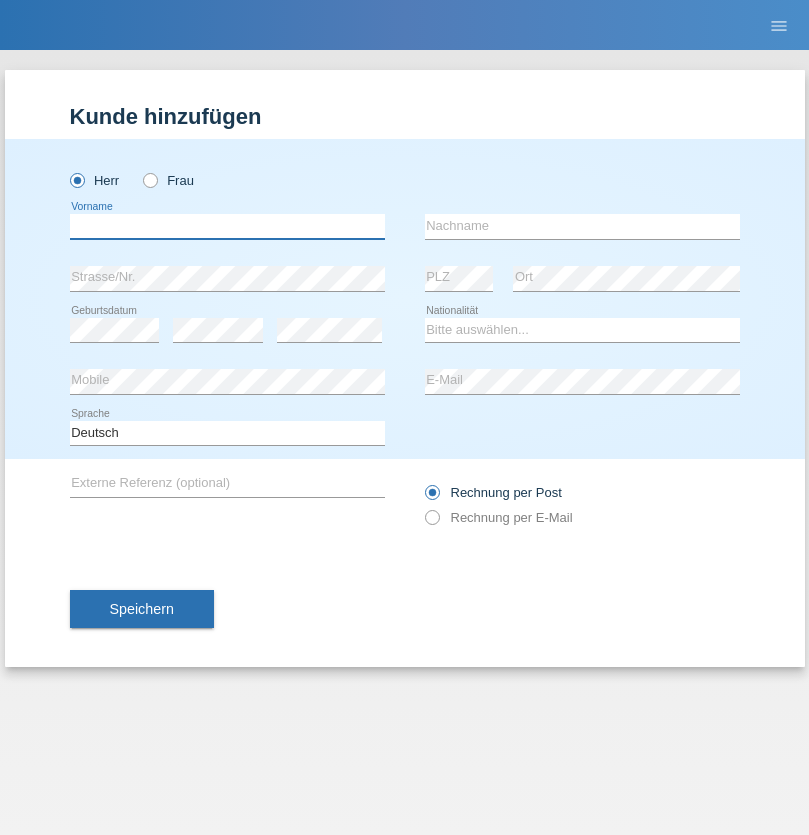 click at bounding box center [227, 226] 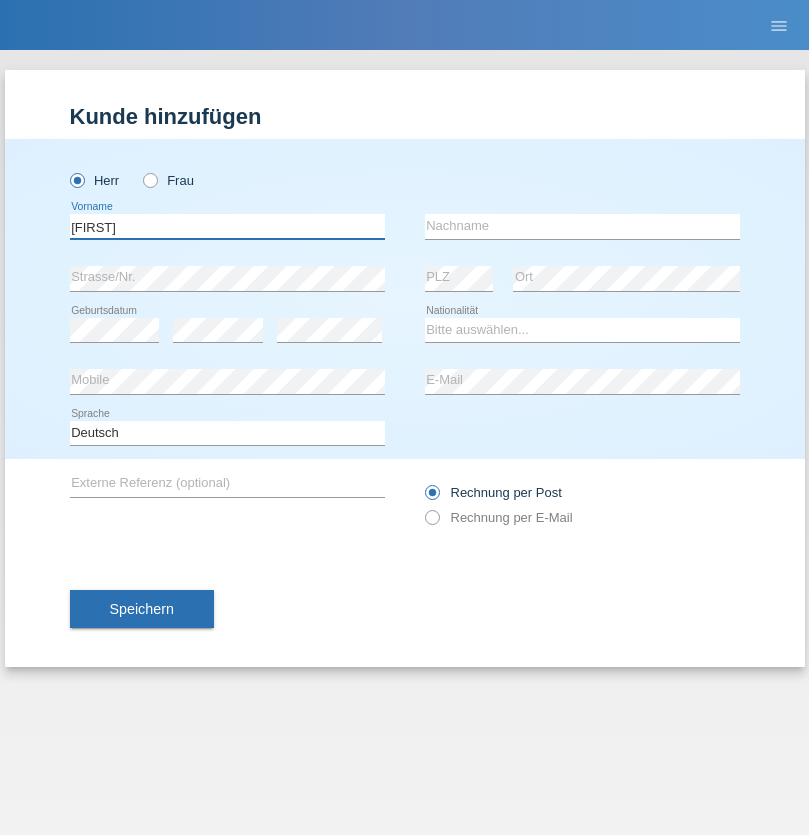 type on "[FIRST]" 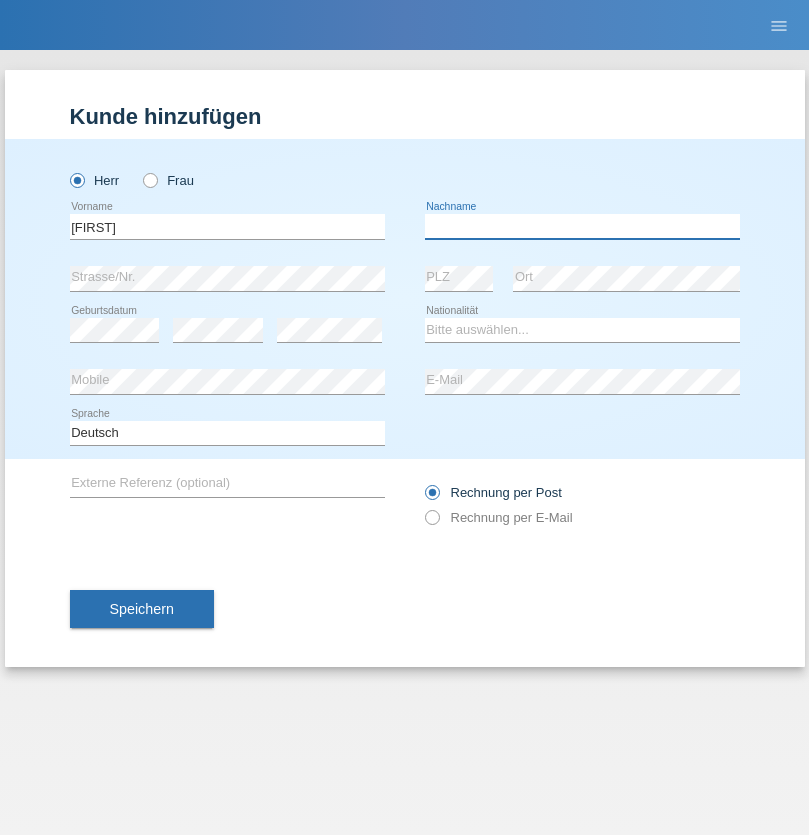 click at bounding box center (582, 226) 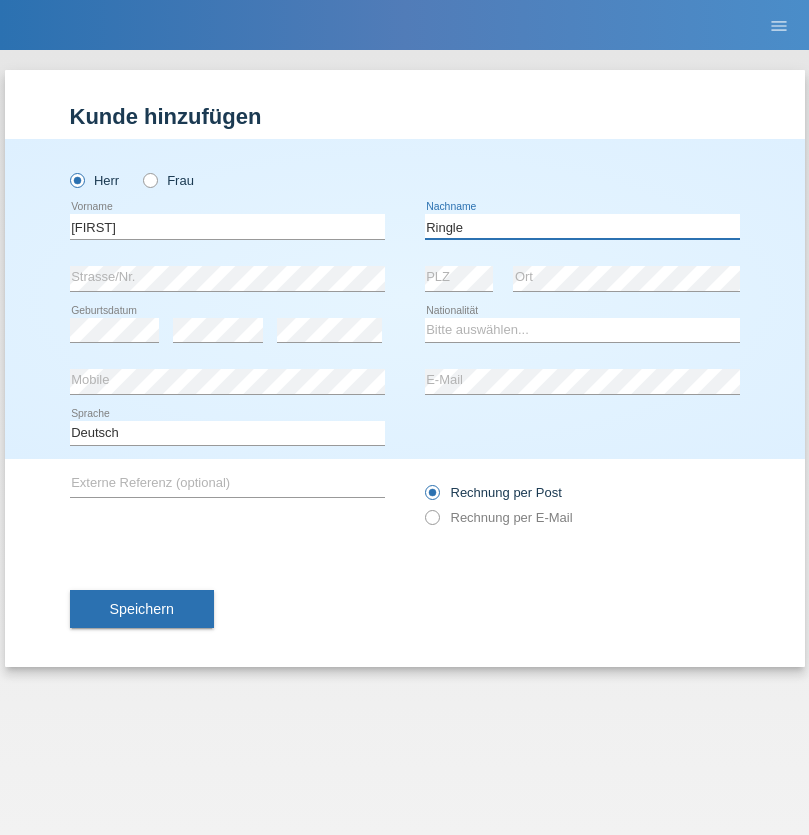 type on "Ringle" 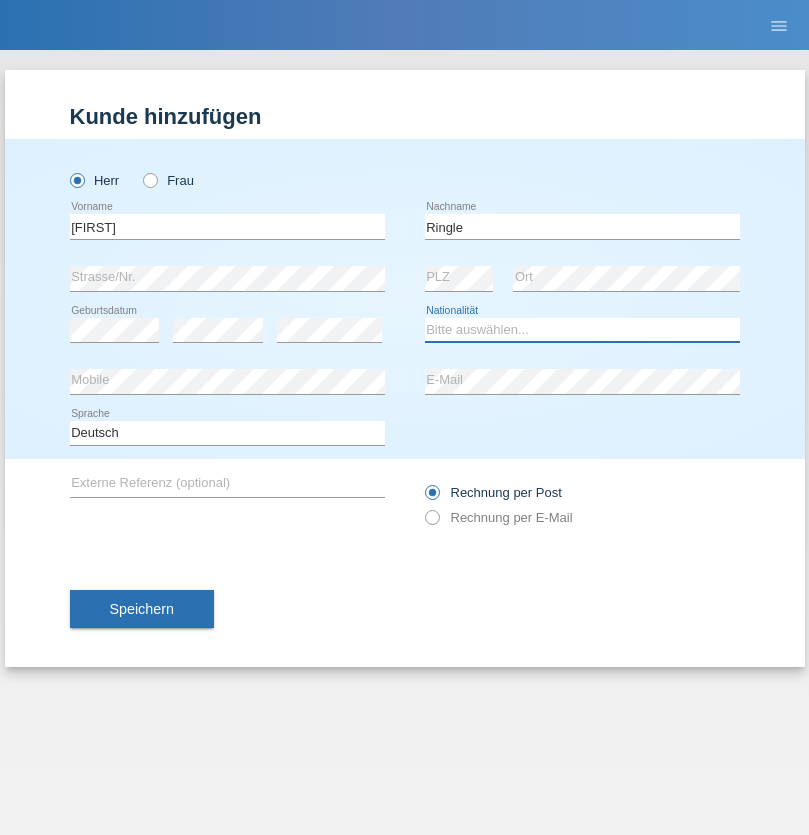select on "DE" 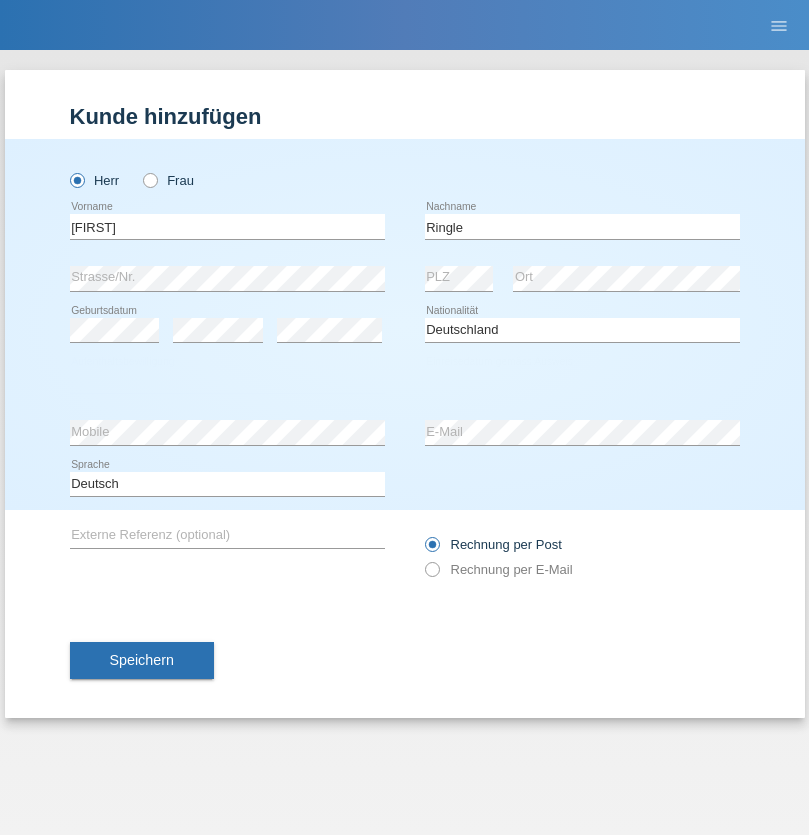 select on "C" 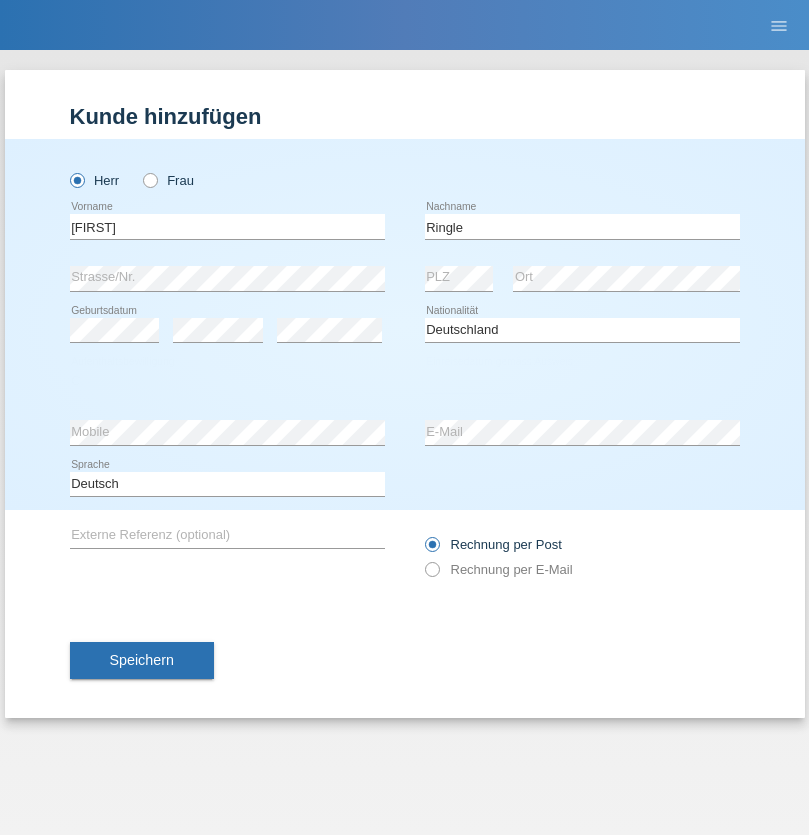 select on "06" 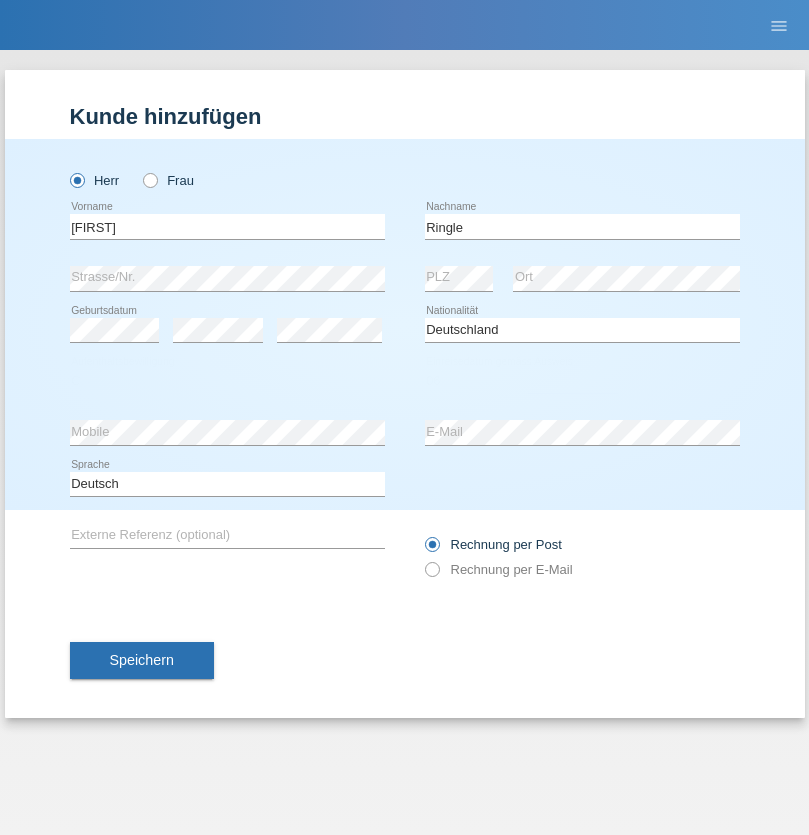 select on "01" 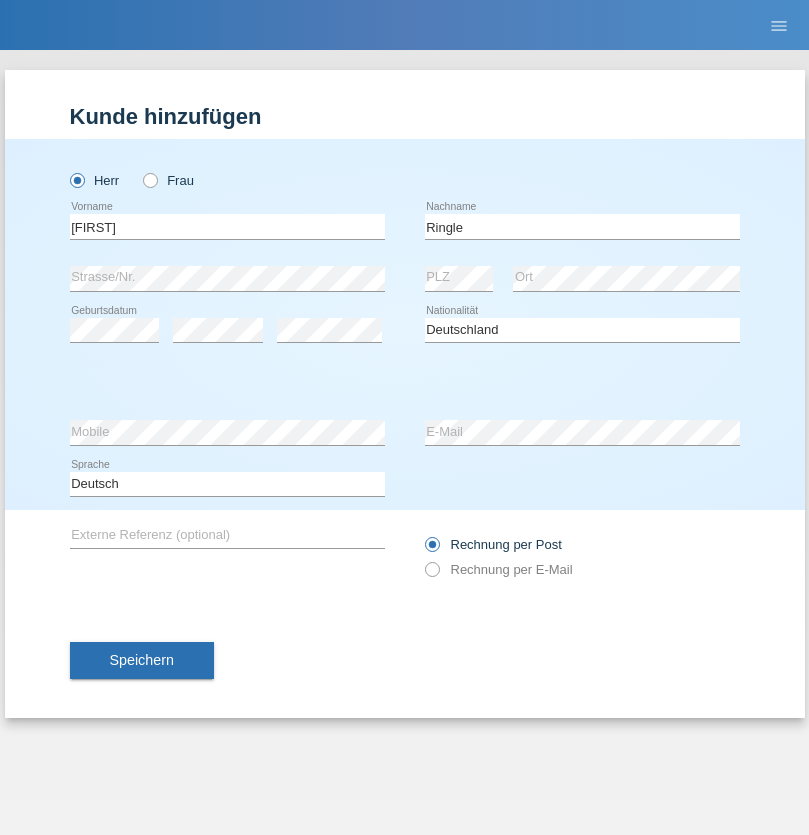 select on "2021" 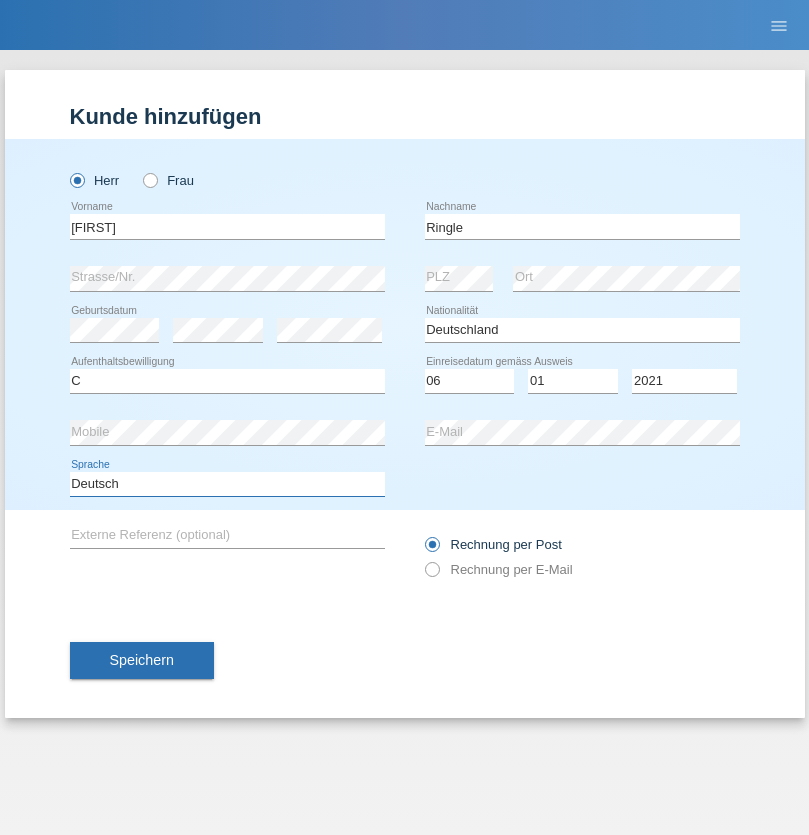 select on "en" 